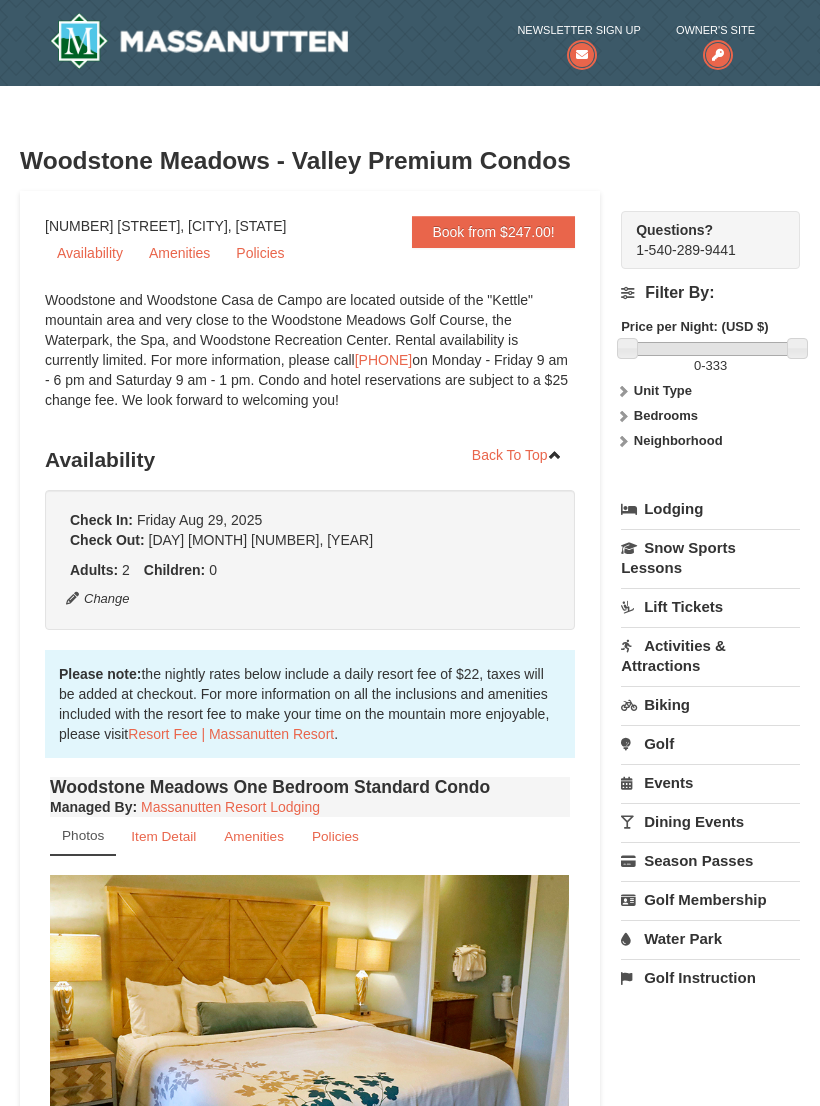 scroll, scrollTop: 0, scrollLeft: 0, axis: both 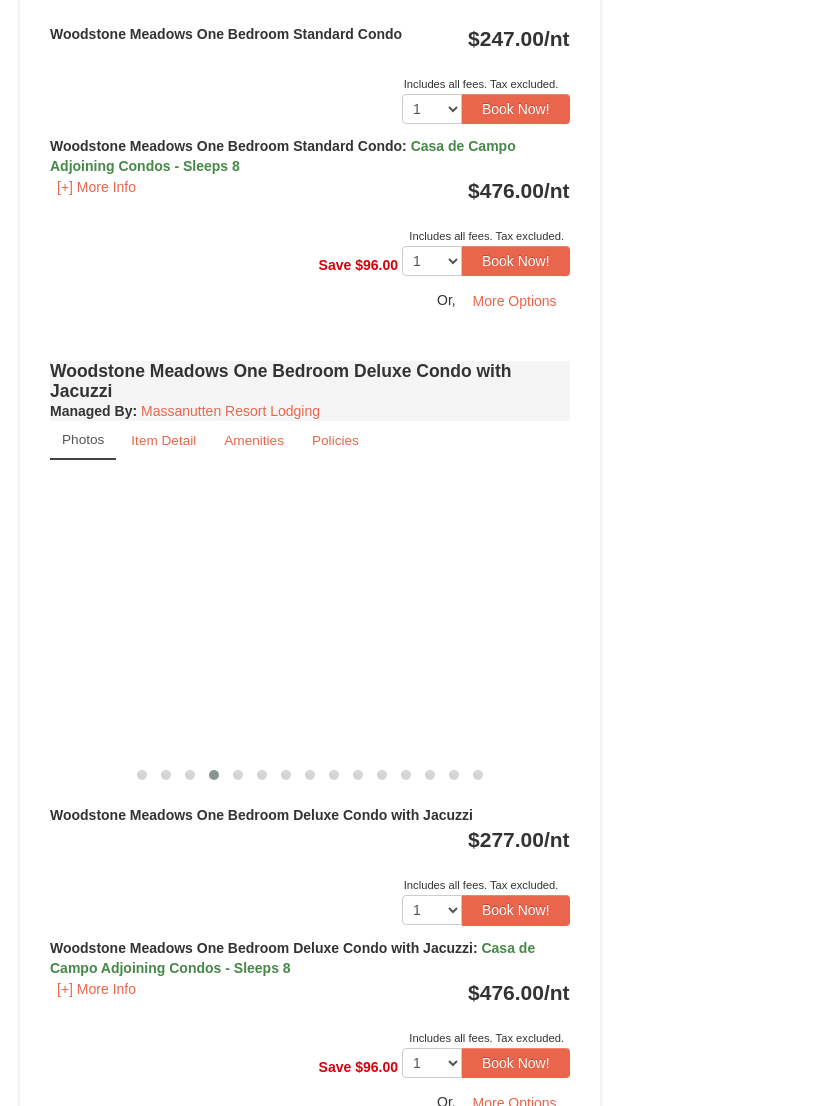 click at bounding box center (2390, 621) 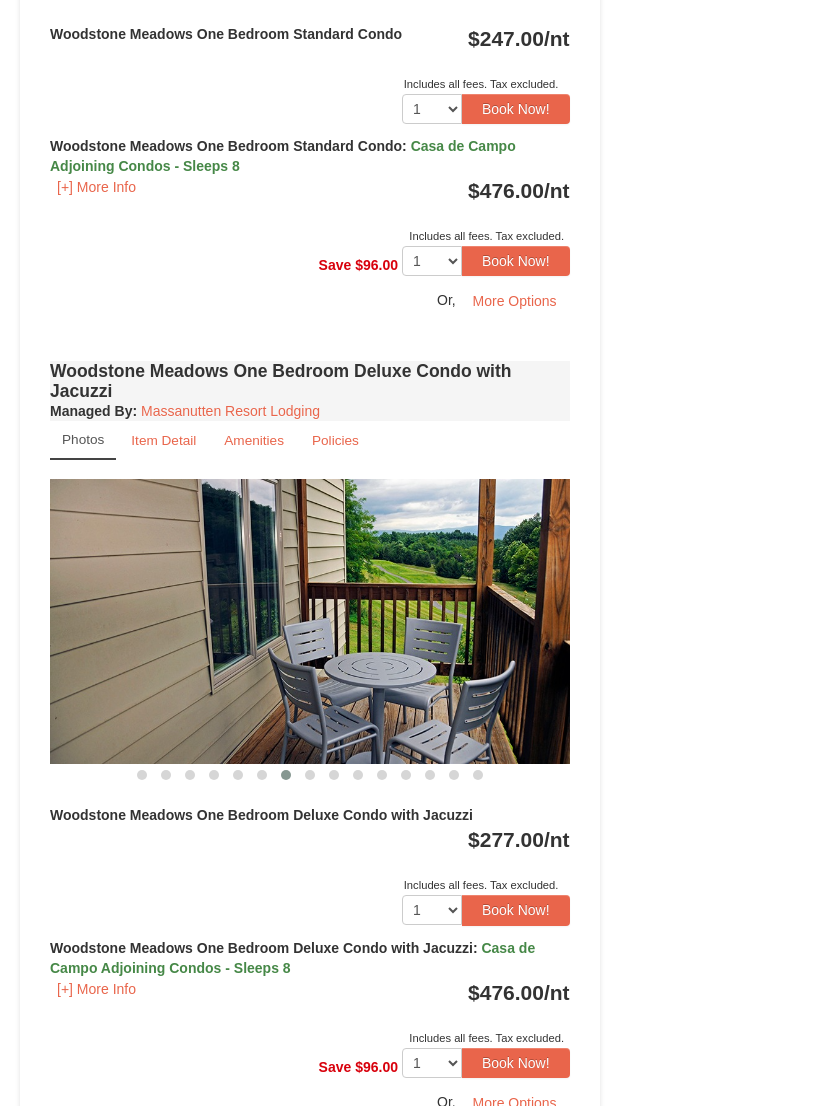 click on "Book Now!" at bounding box center [516, 910] 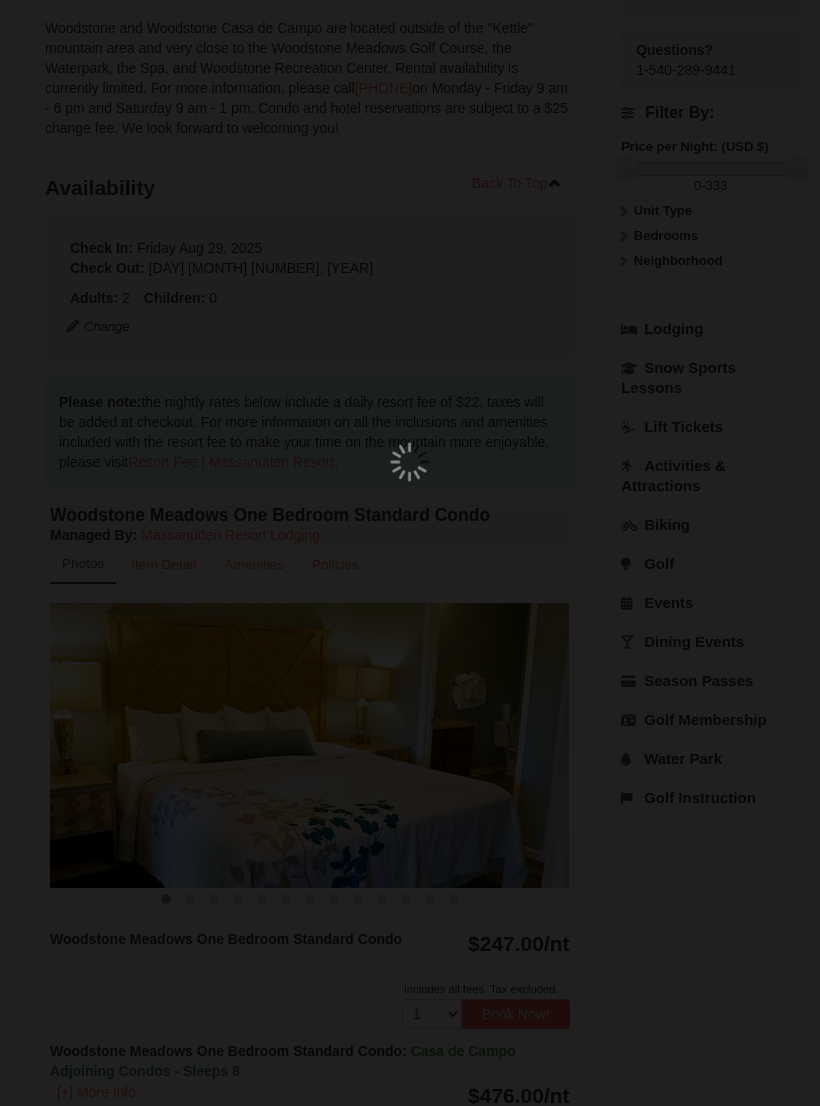 scroll, scrollTop: 191, scrollLeft: 0, axis: vertical 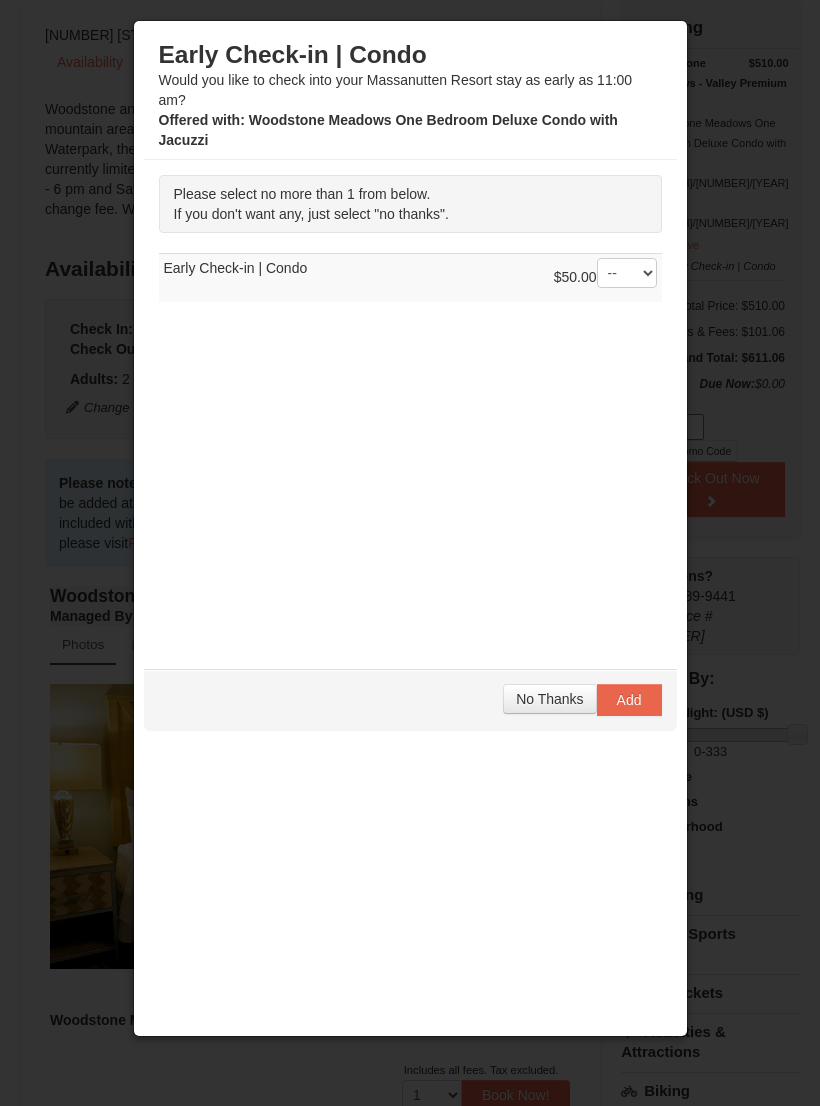 click on "No Thanks" at bounding box center (549, 699) 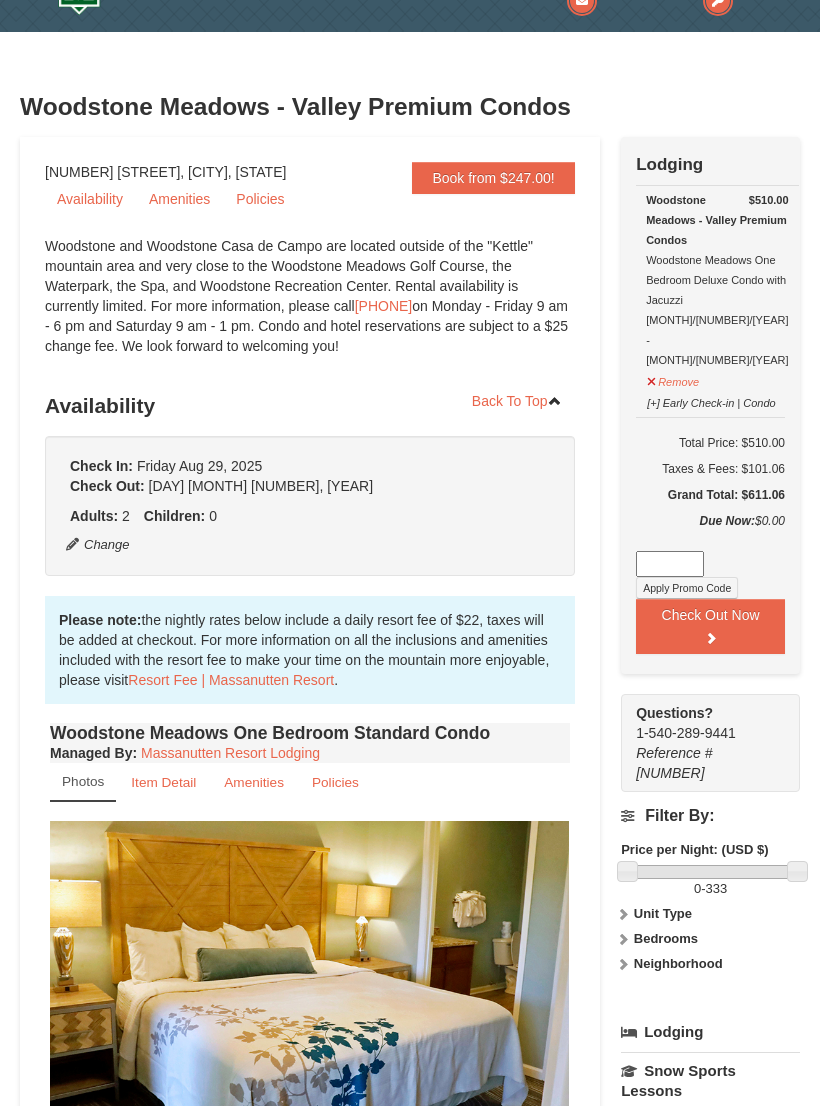 scroll, scrollTop: 54, scrollLeft: 0, axis: vertical 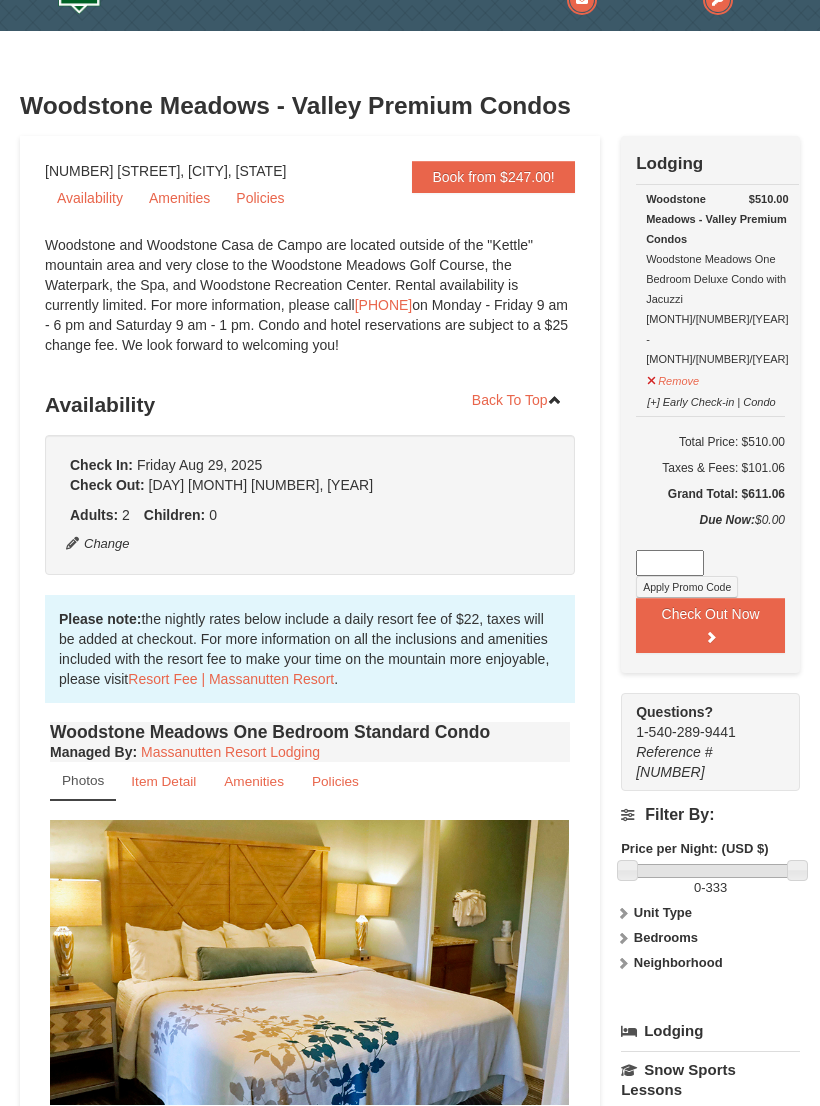 click on "Check Out Now" at bounding box center (710, 626) 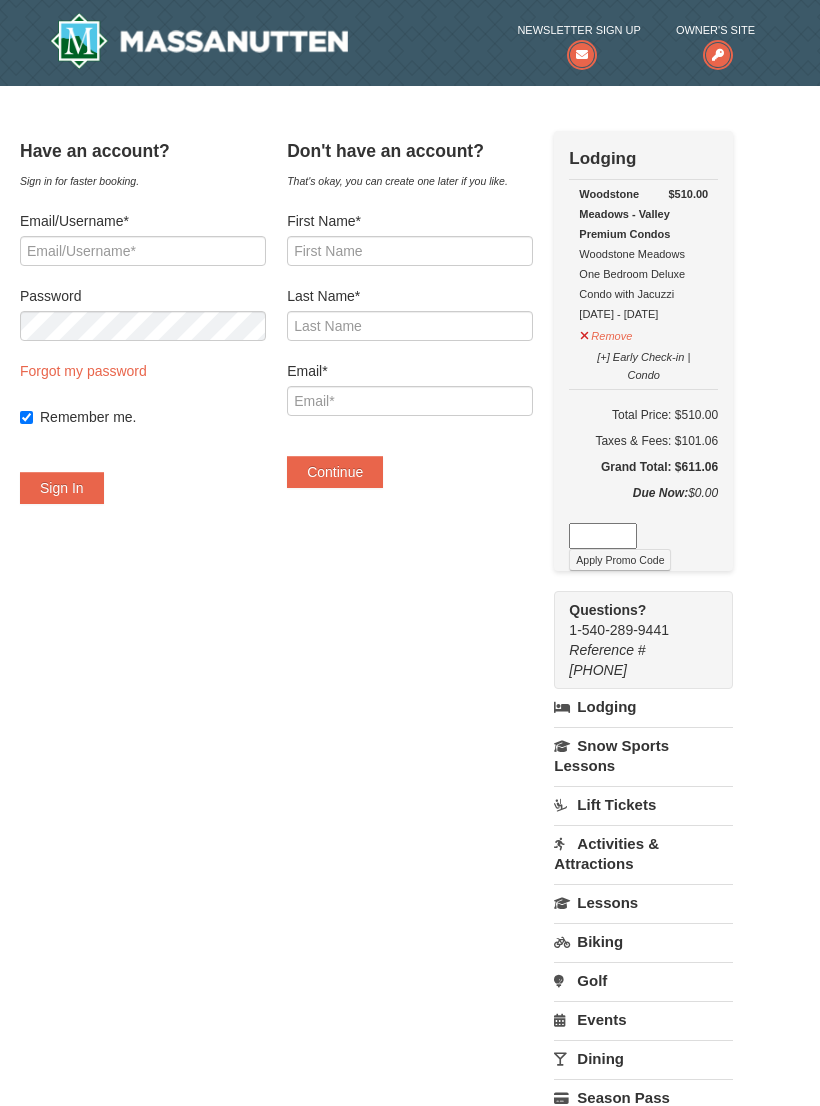 scroll, scrollTop: 0, scrollLeft: 0, axis: both 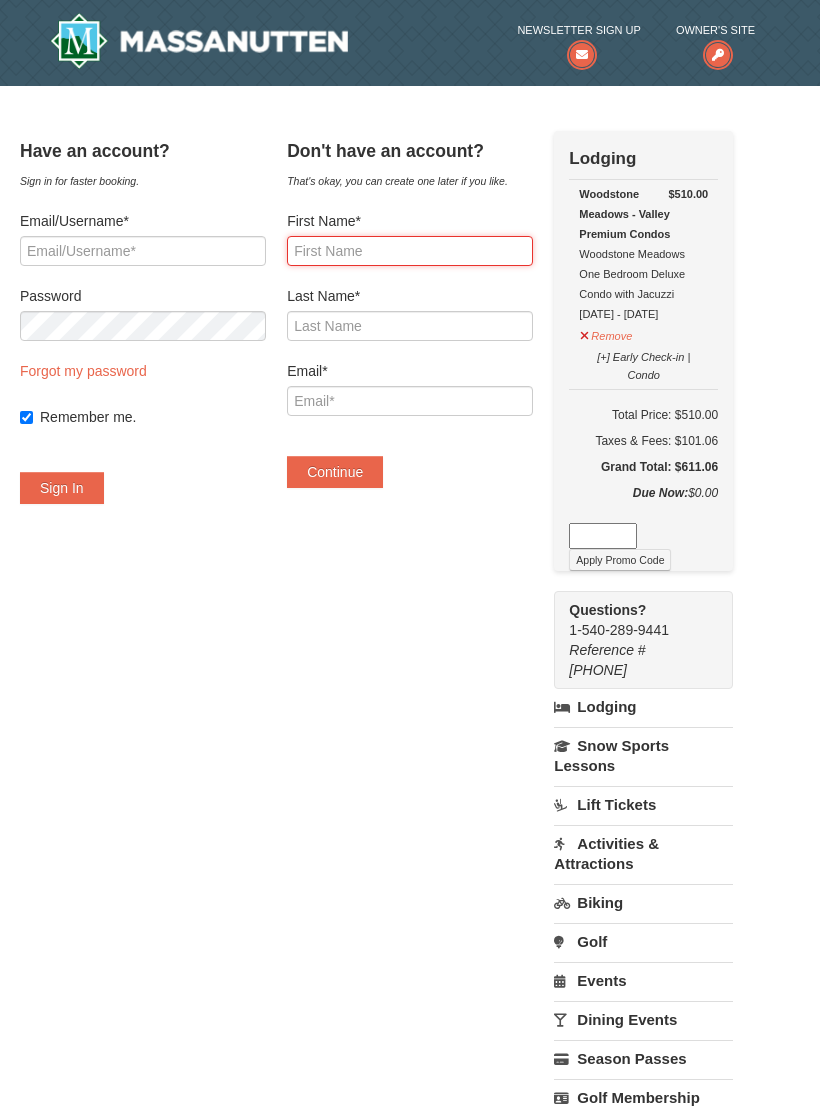 click on "First Name*" at bounding box center (410, 251) 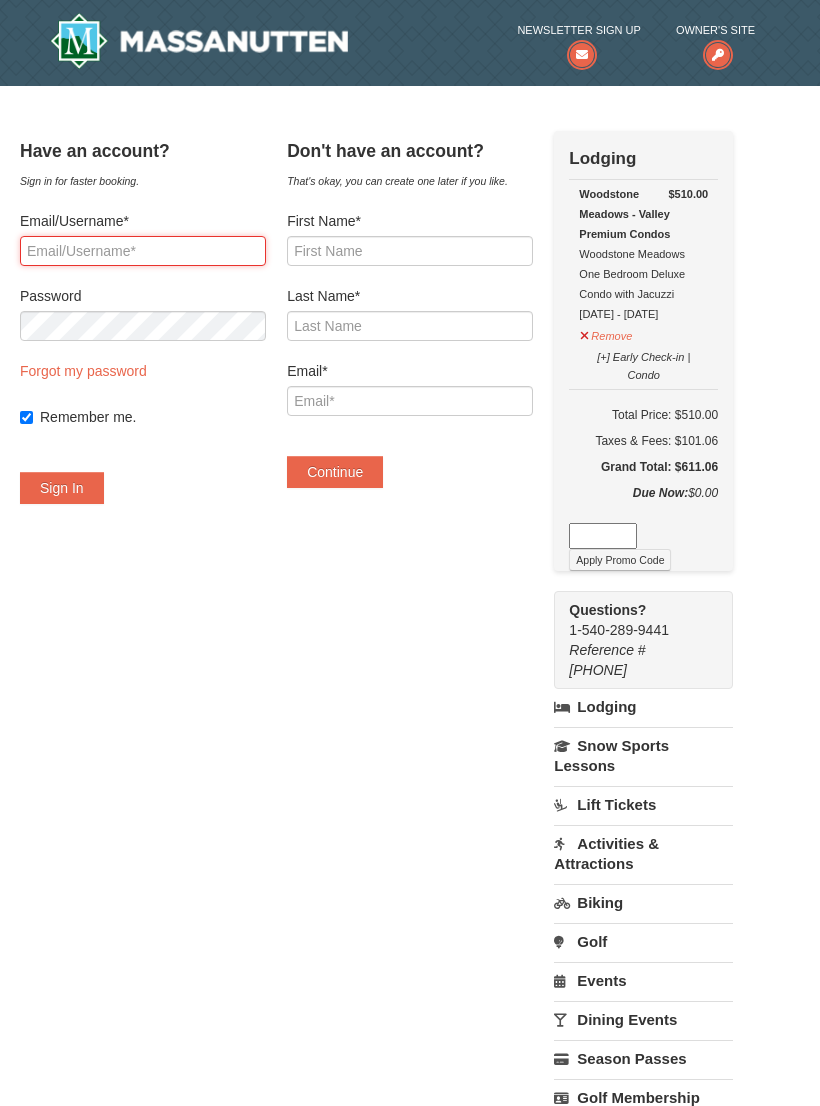 click on "Email/Username*" at bounding box center [143, 251] 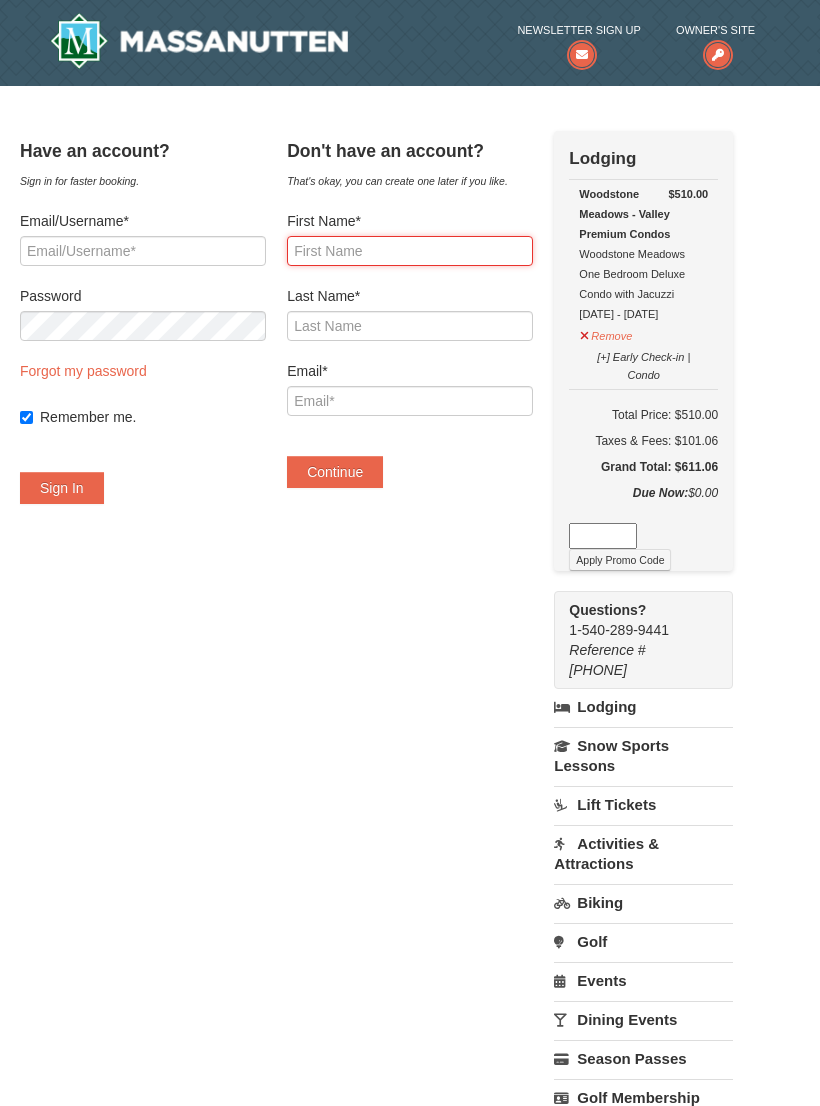 click on "First Name*" at bounding box center (410, 251) 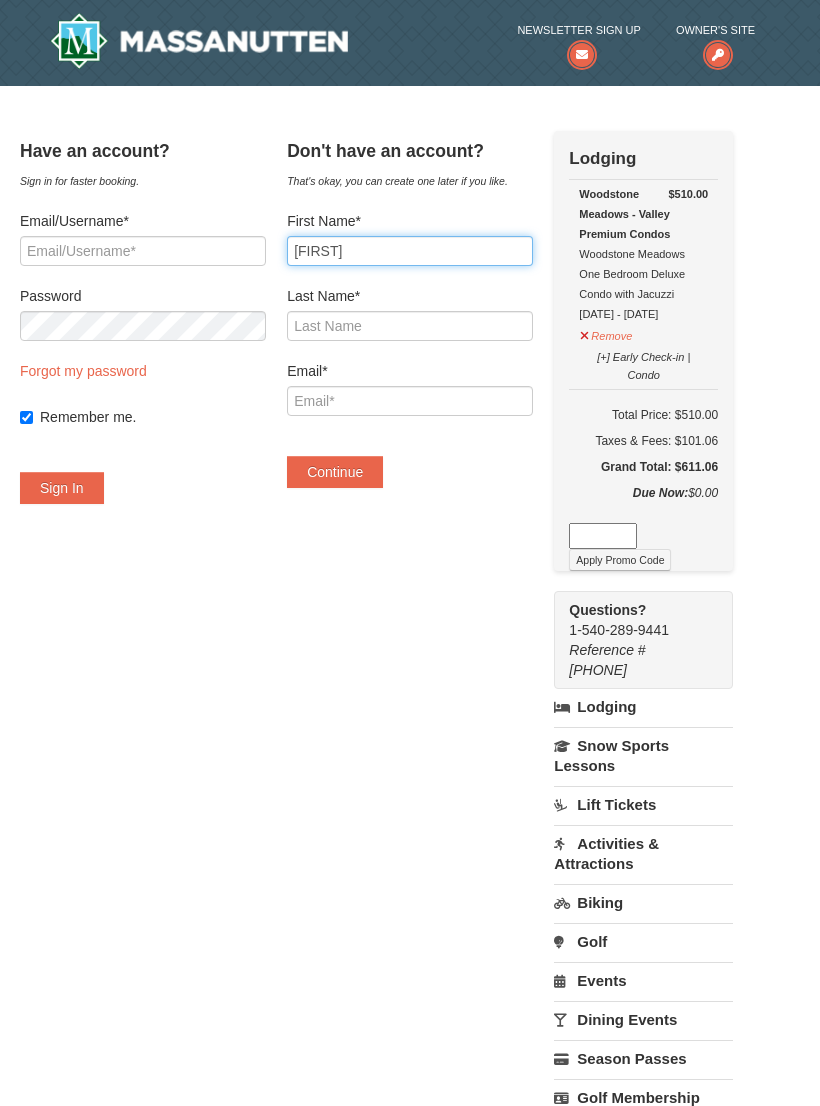 type on "Daquan" 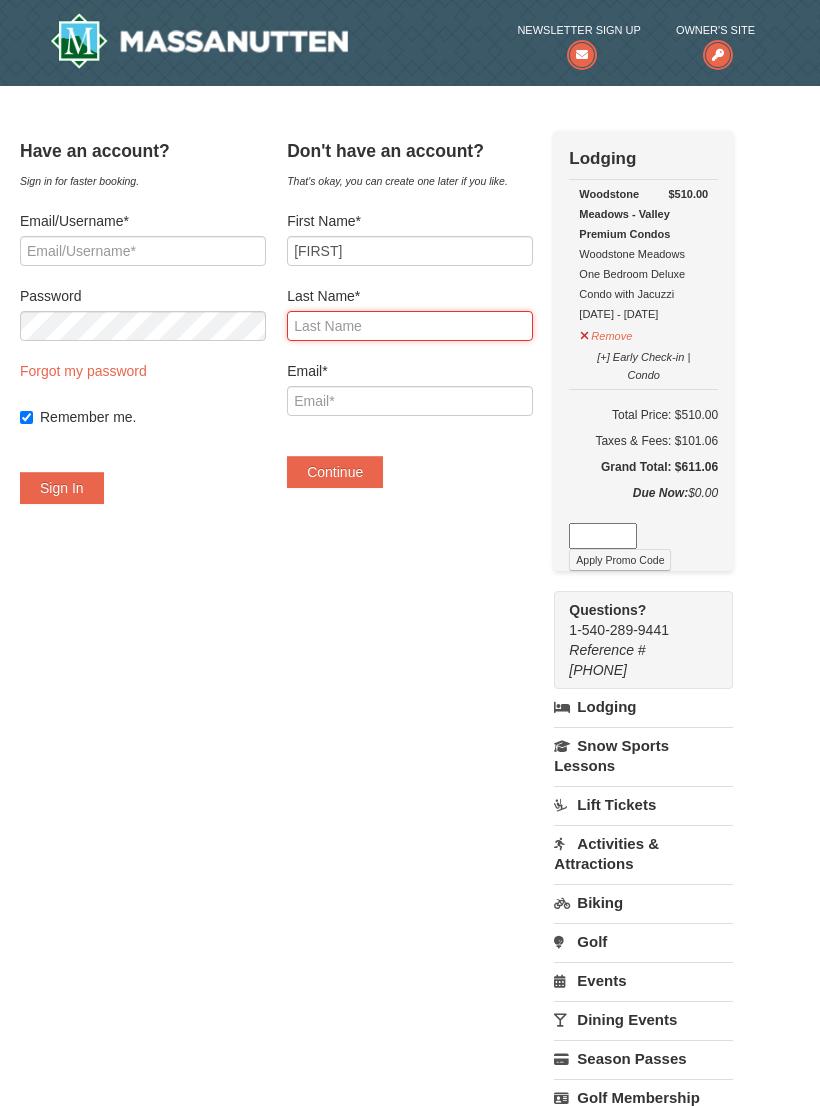 click on "Last Name*" at bounding box center (410, 326) 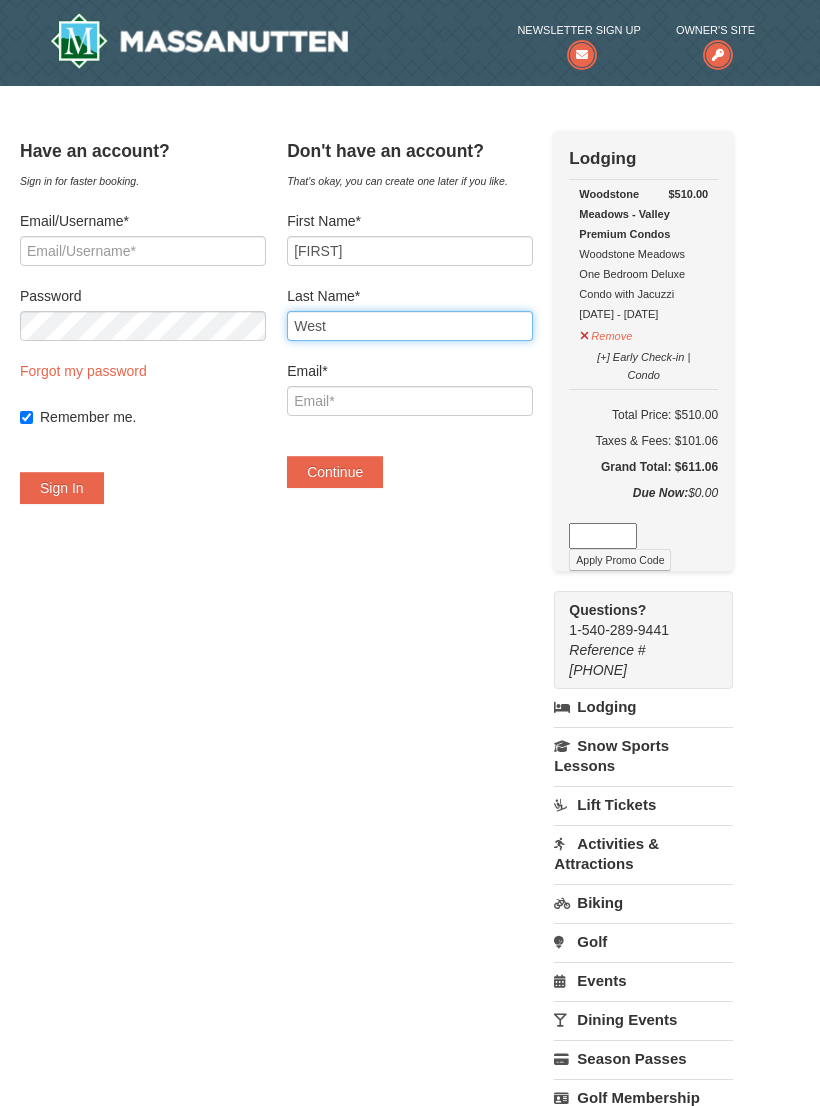 type on "West" 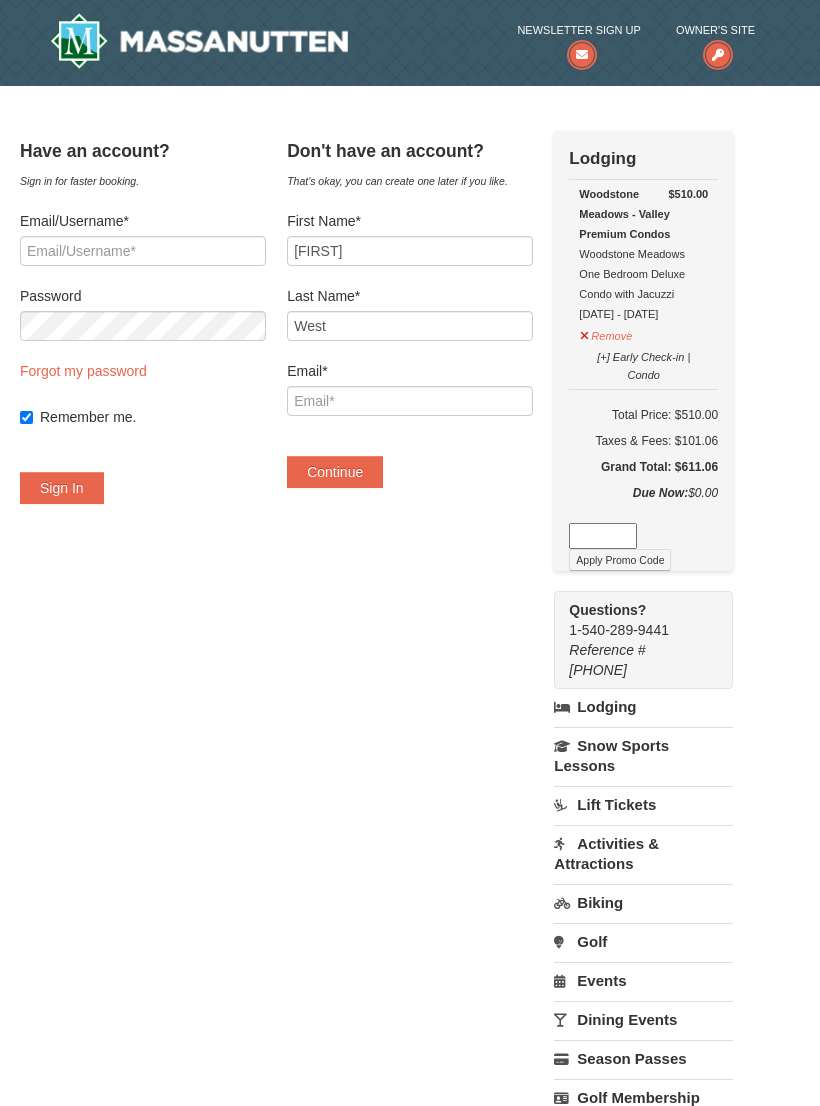 click on "Email*" at bounding box center [410, 371] 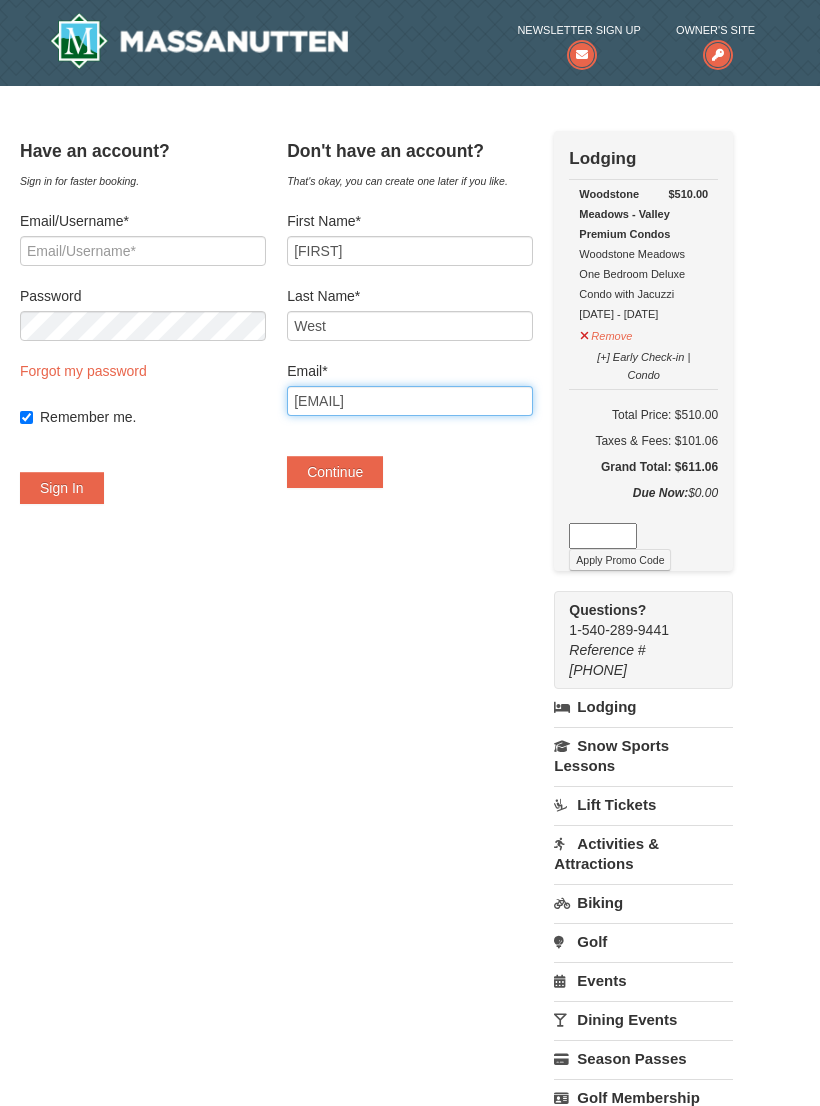 type on "Flock32gang@gmail.com" 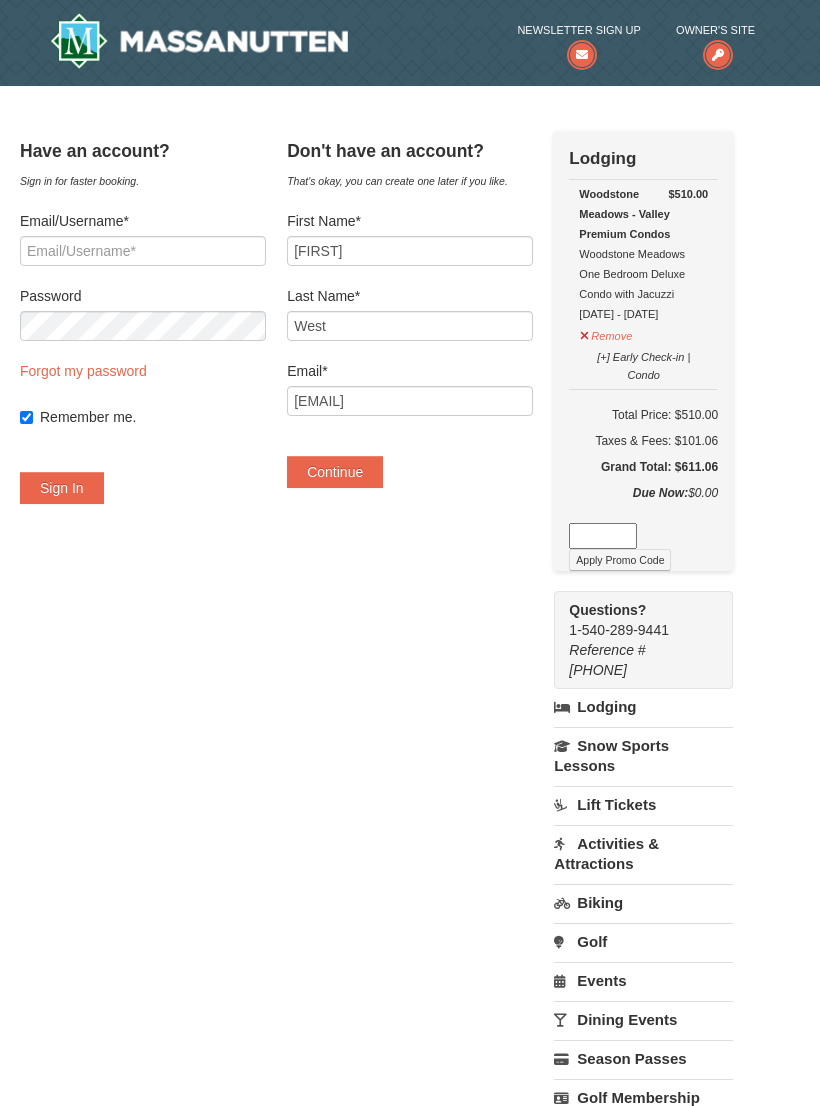click on "Continue" at bounding box center [335, 472] 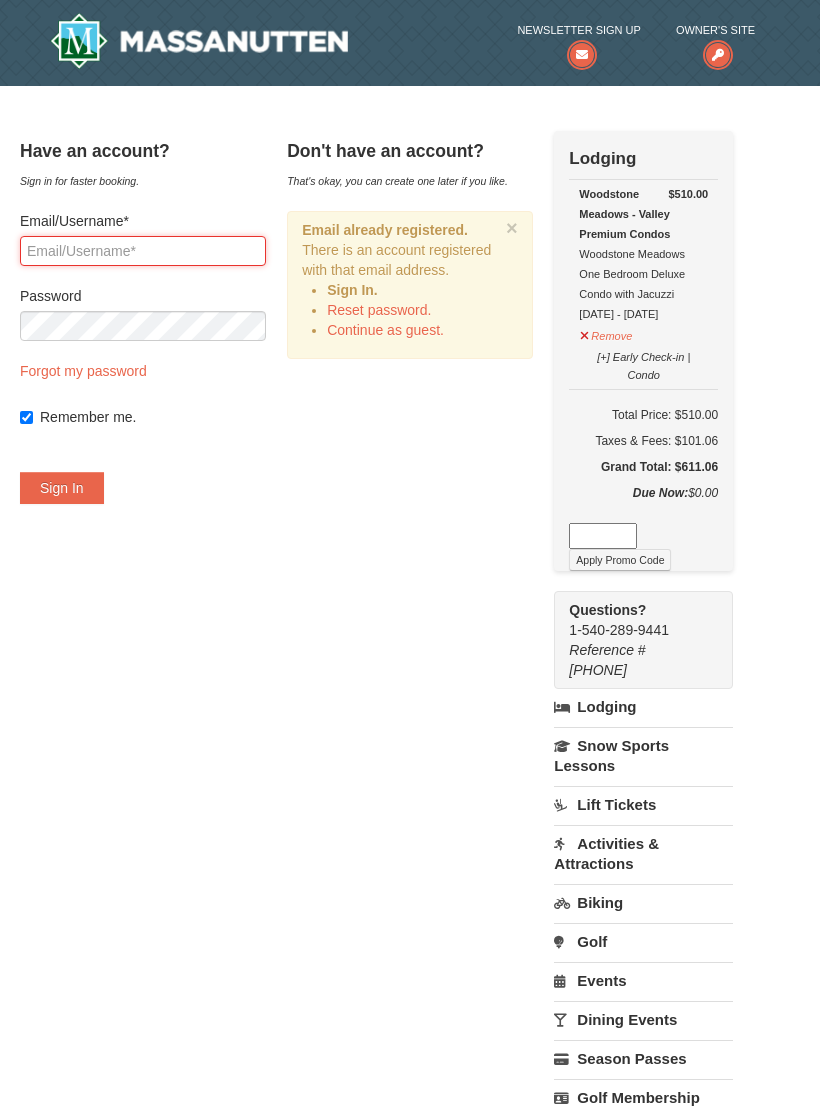 click on "Email/Username*" at bounding box center (143, 251) 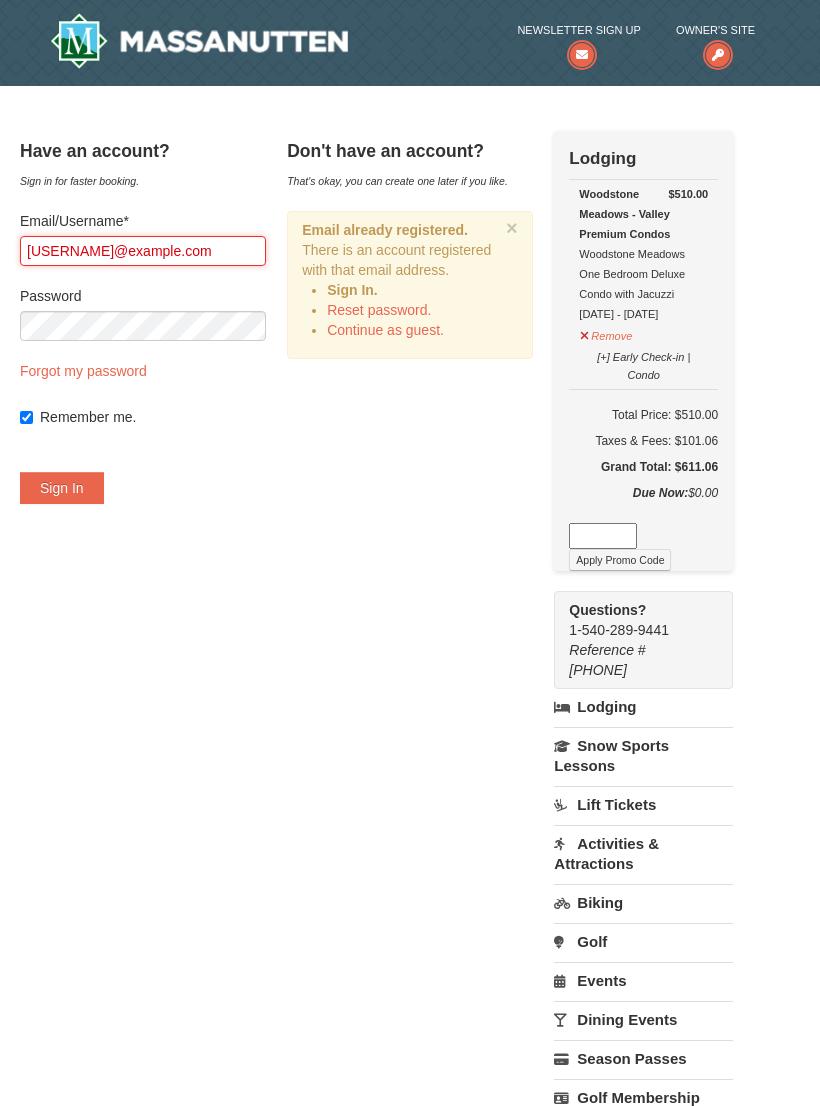 type on "flock32gang@gmail.com" 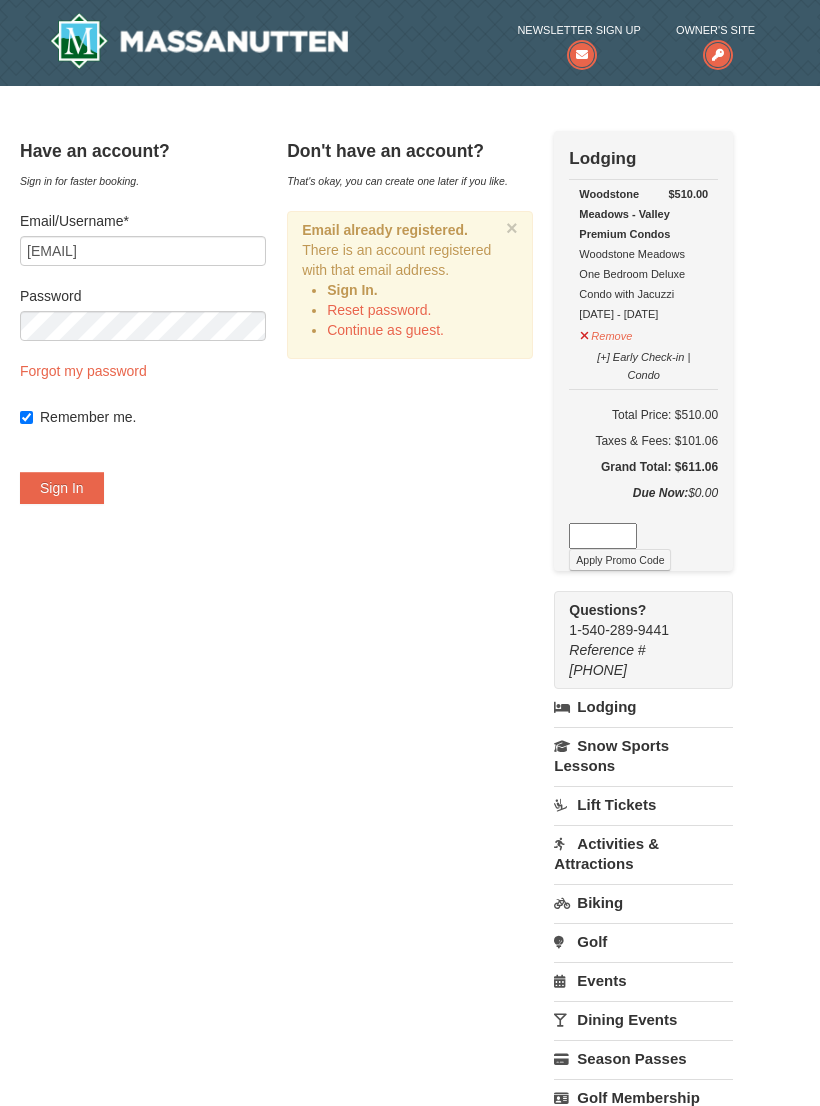 click on "Sign In" at bounding box center (62, 488) 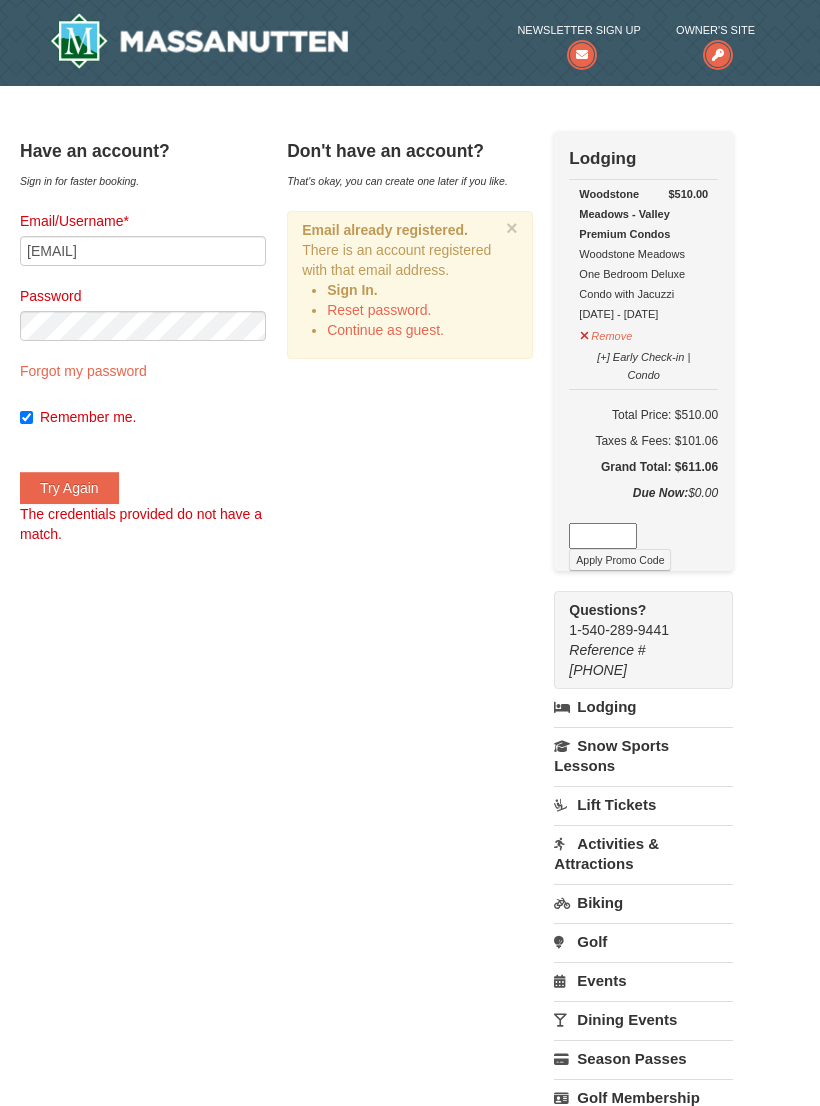 click on "Try Again" at bounding box center [69, 488] 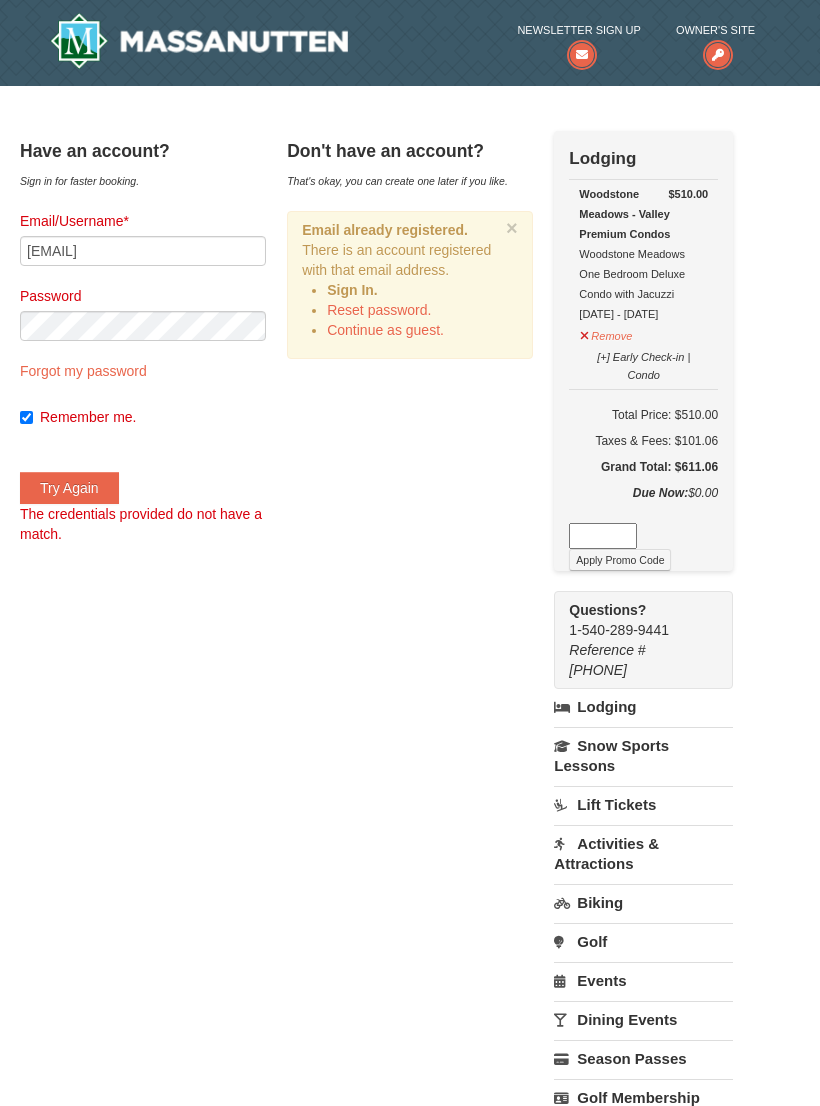 click on "Forgot my password" at bounding box center [83, 371] 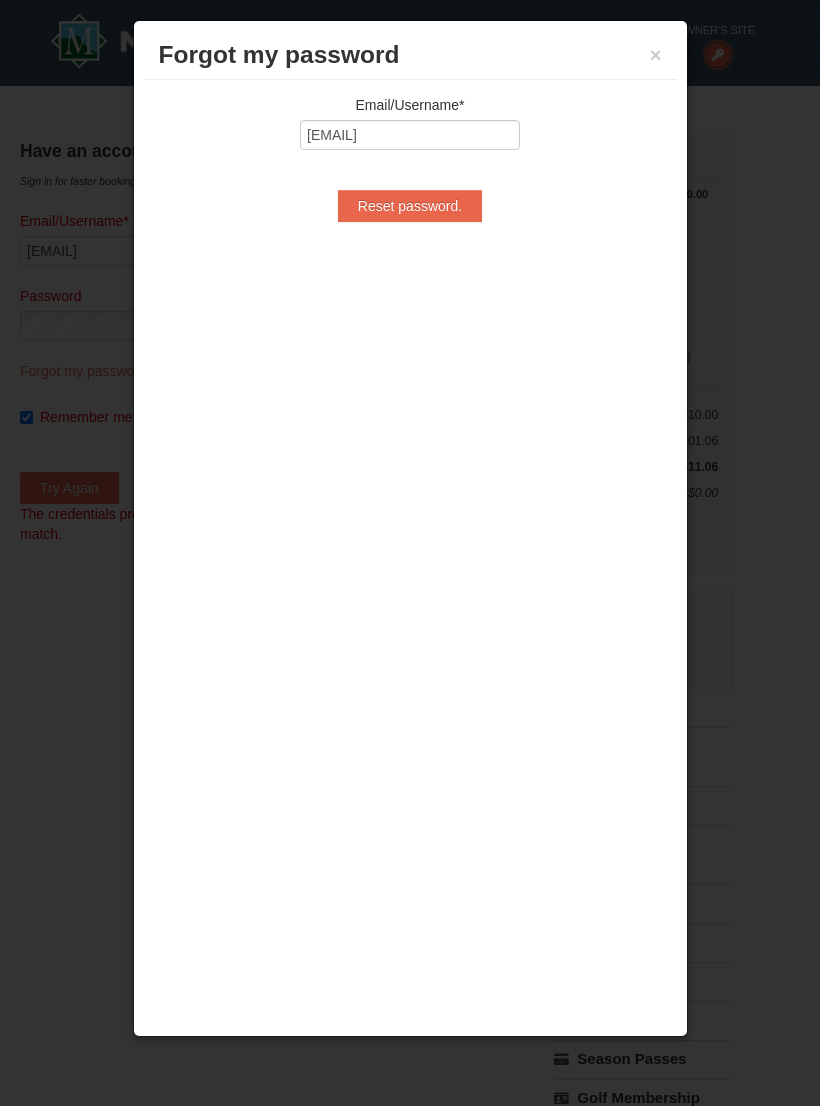 click on "Reset password." at bounding box center (410, 206) 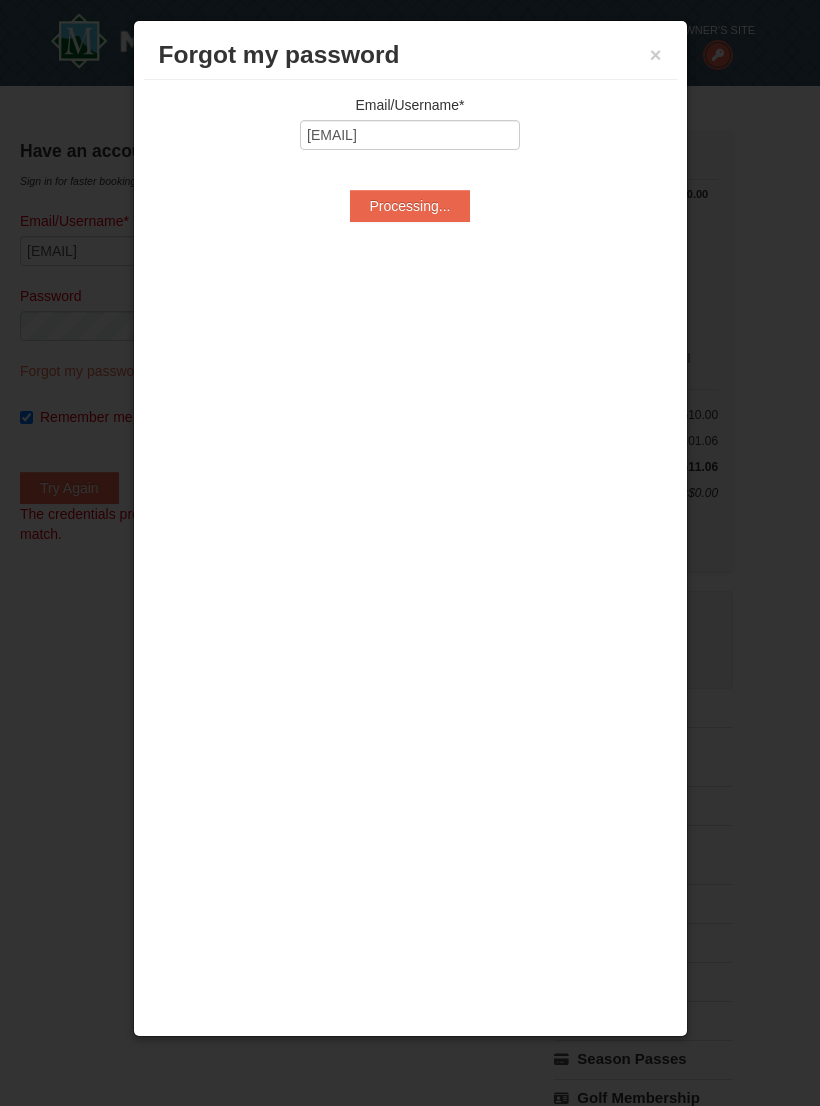 type on "Processing..." 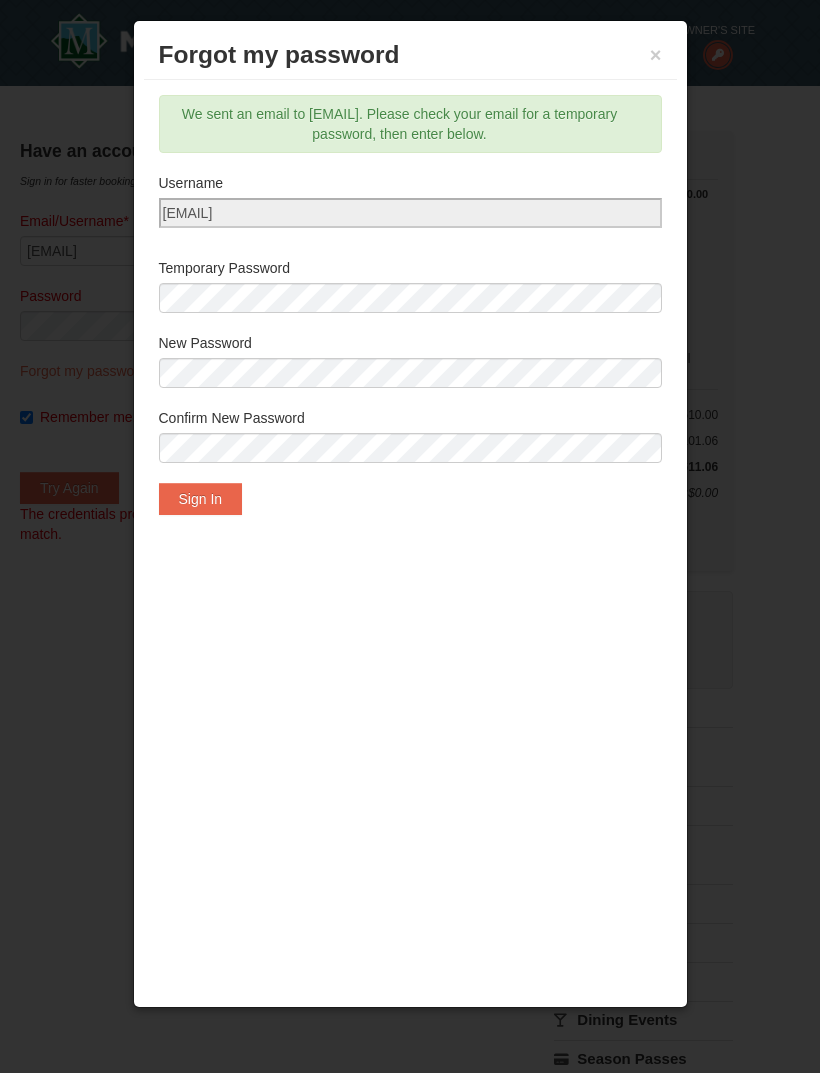 click on "Temporary Password" at bounding box center (410, 268) 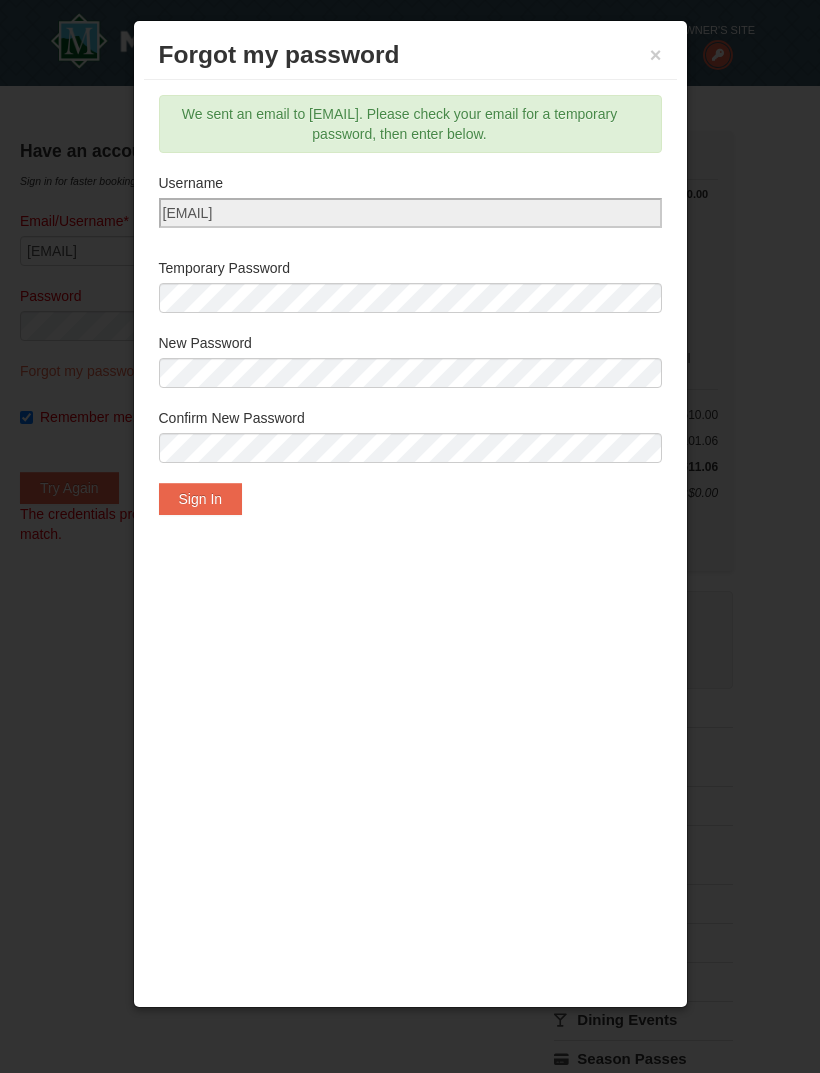 click on "Sign In" at bounding box center (201, 499) 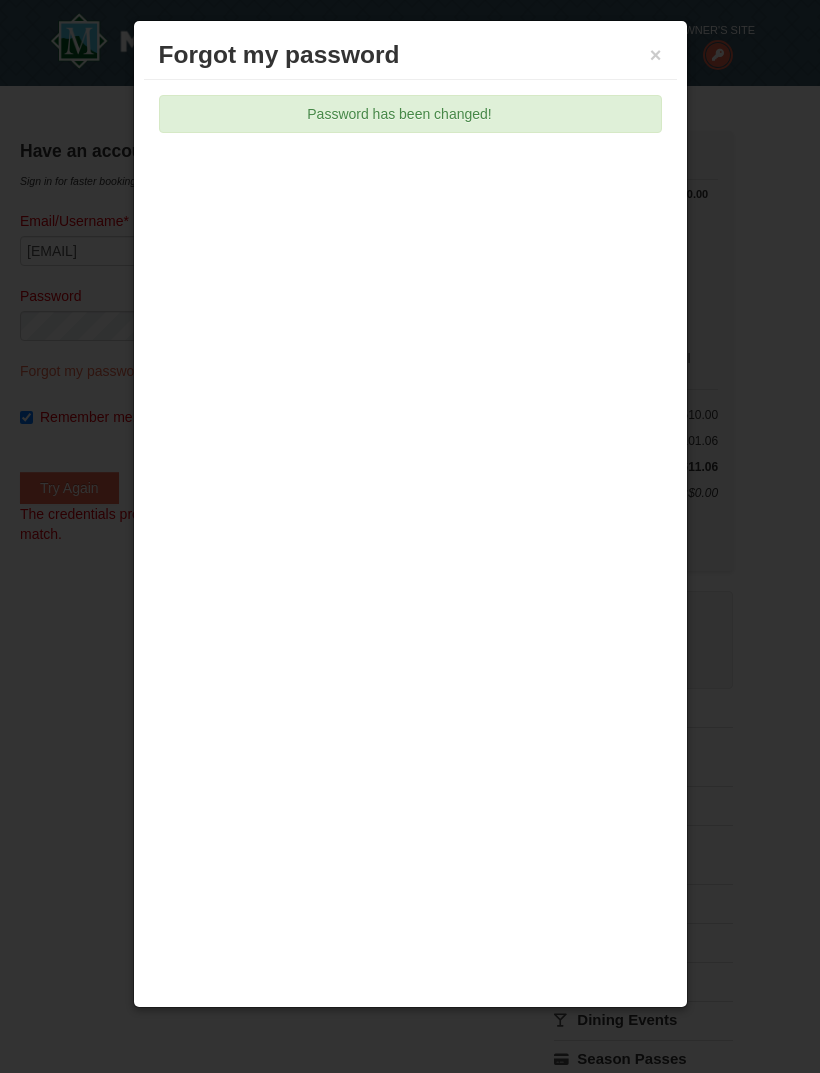 click on "×" at bounding box center (656, 55) 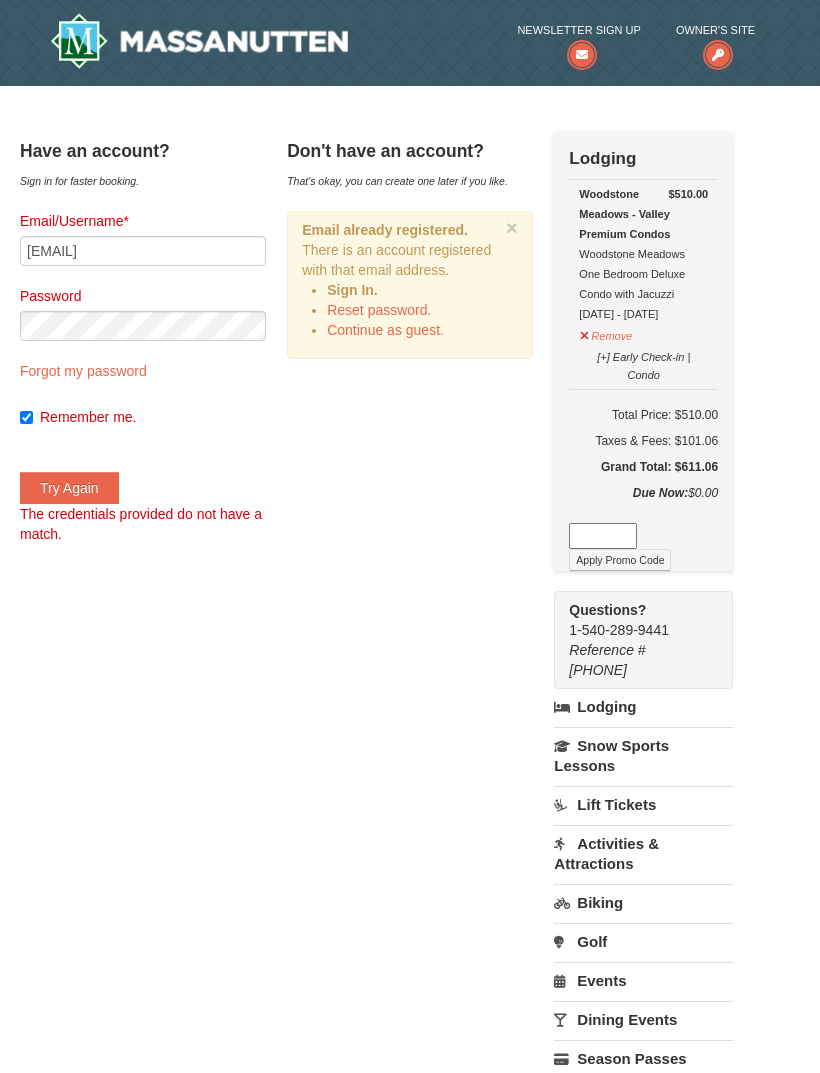 click on "×" at bounding box center (512, 228) 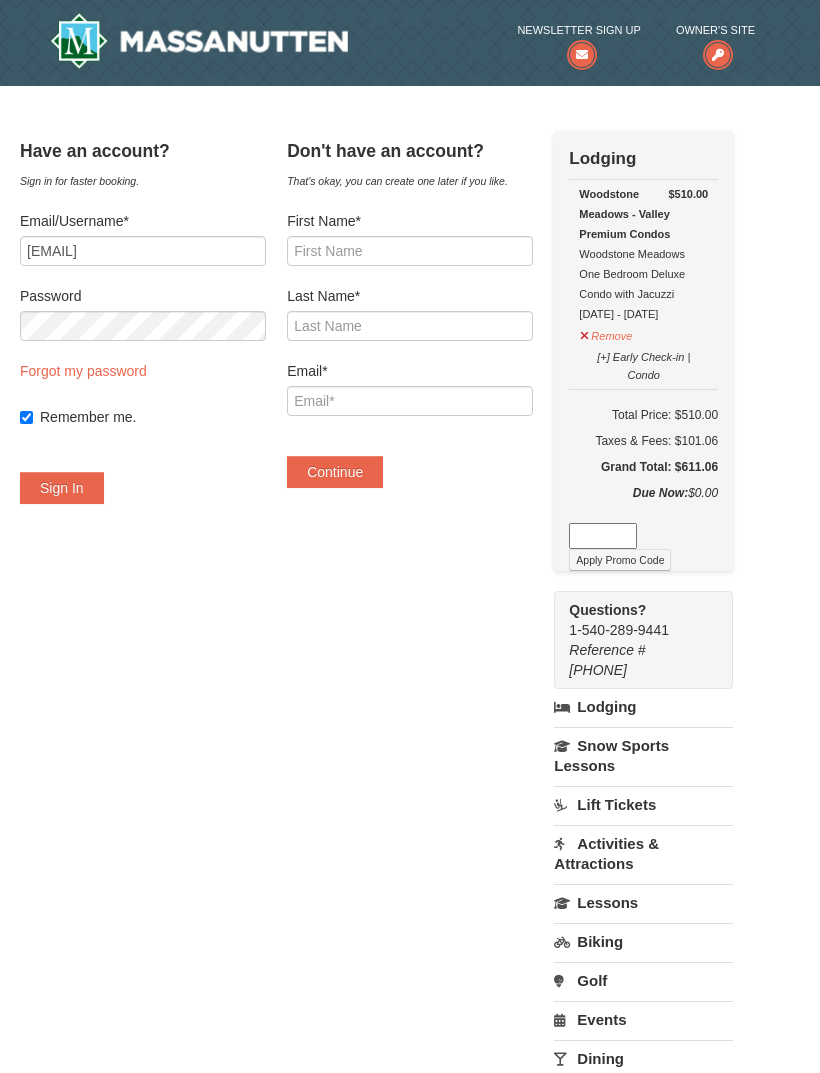 scroll, scrollTop: 0, scrollLeft: 0, axis: both 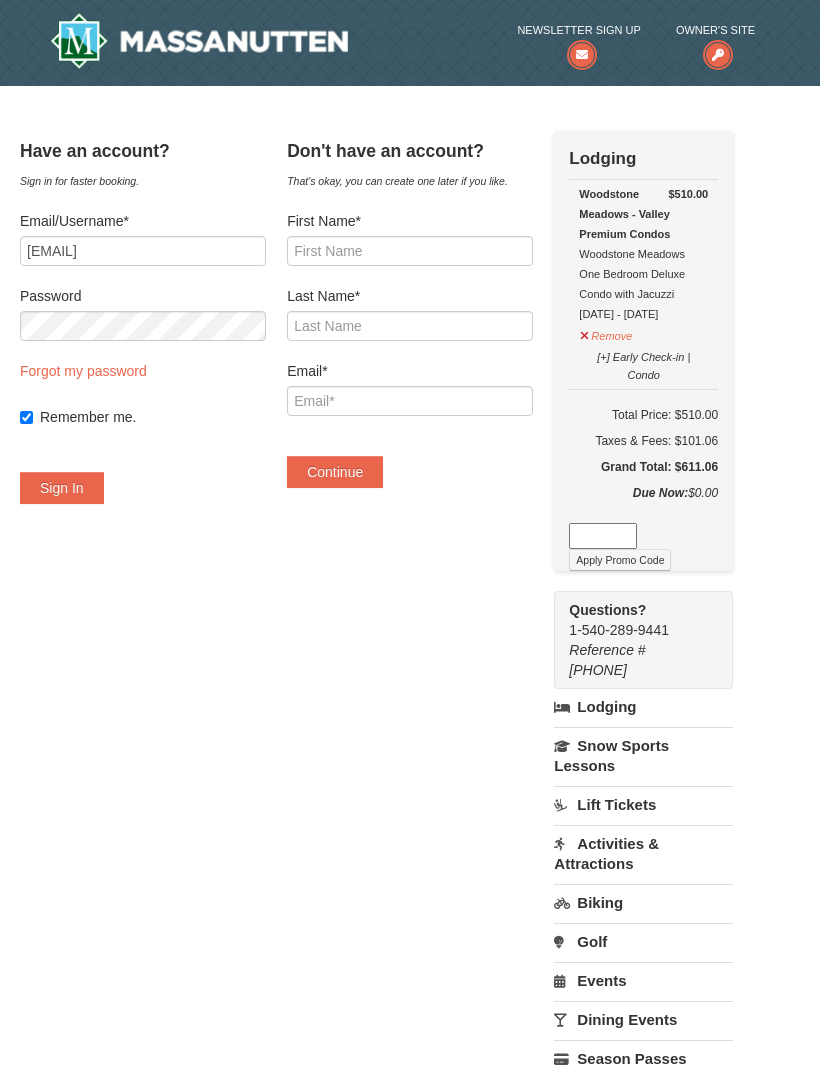 click on "Sign In" at bounding box center (62, 488) 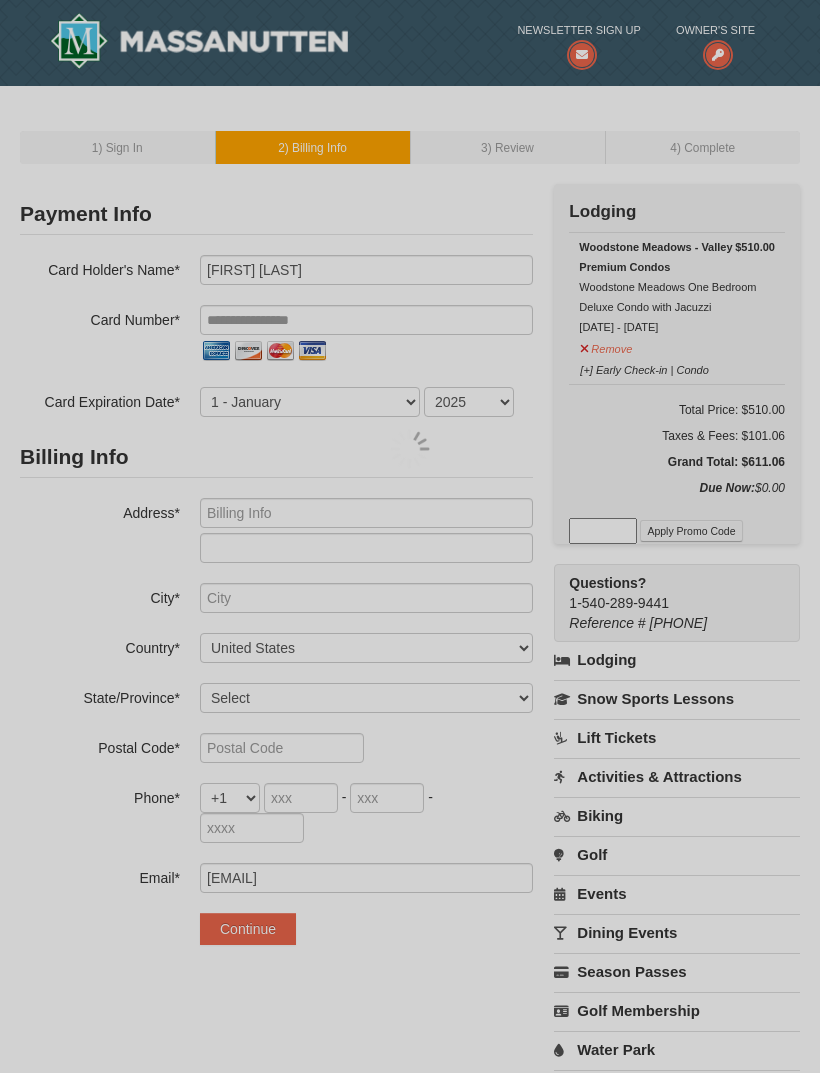 scroll, scrollTop: 0, scrollLeft: 0, axis: both 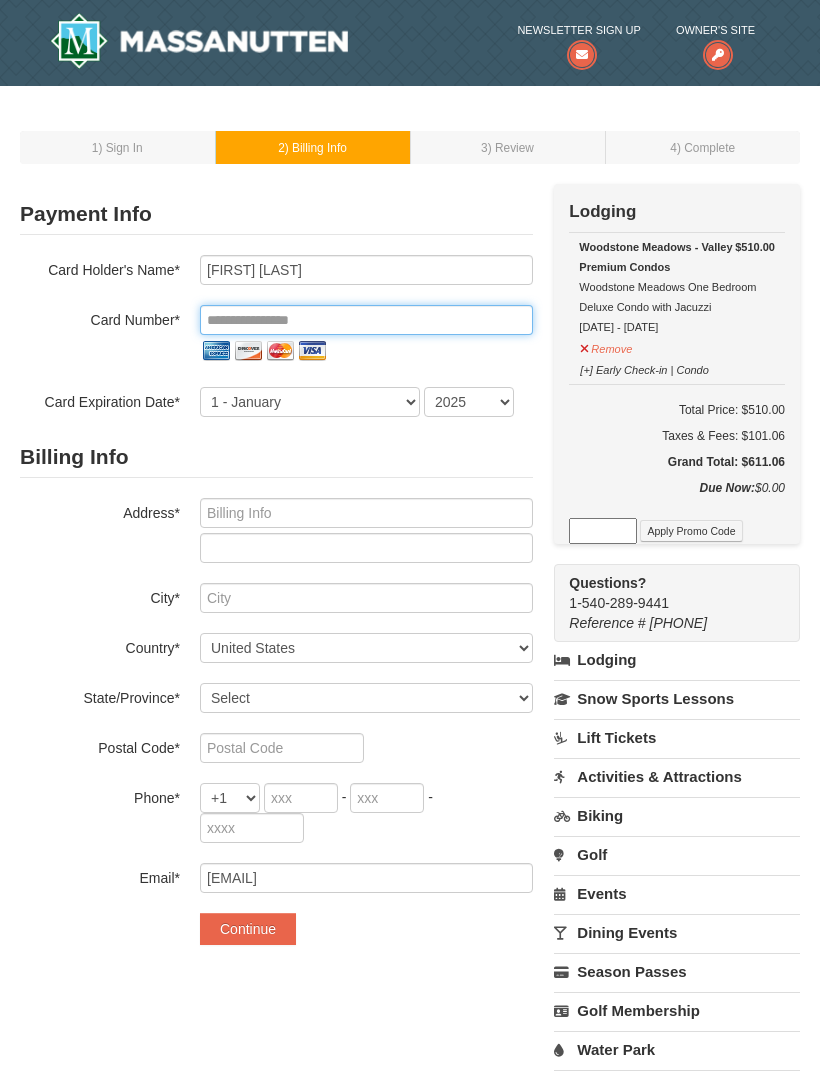 click at bounding box center [366, 320] 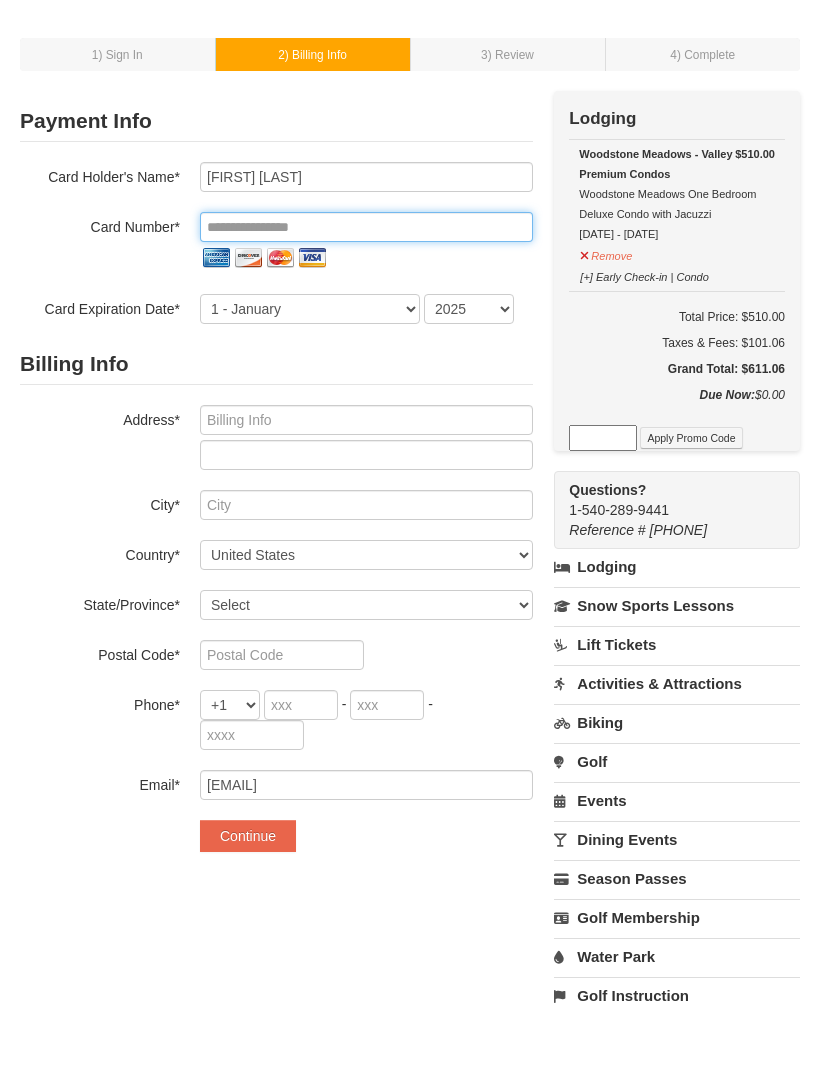 scroll, scrollTop: 92, scrollLeft: 0, axis: vertical 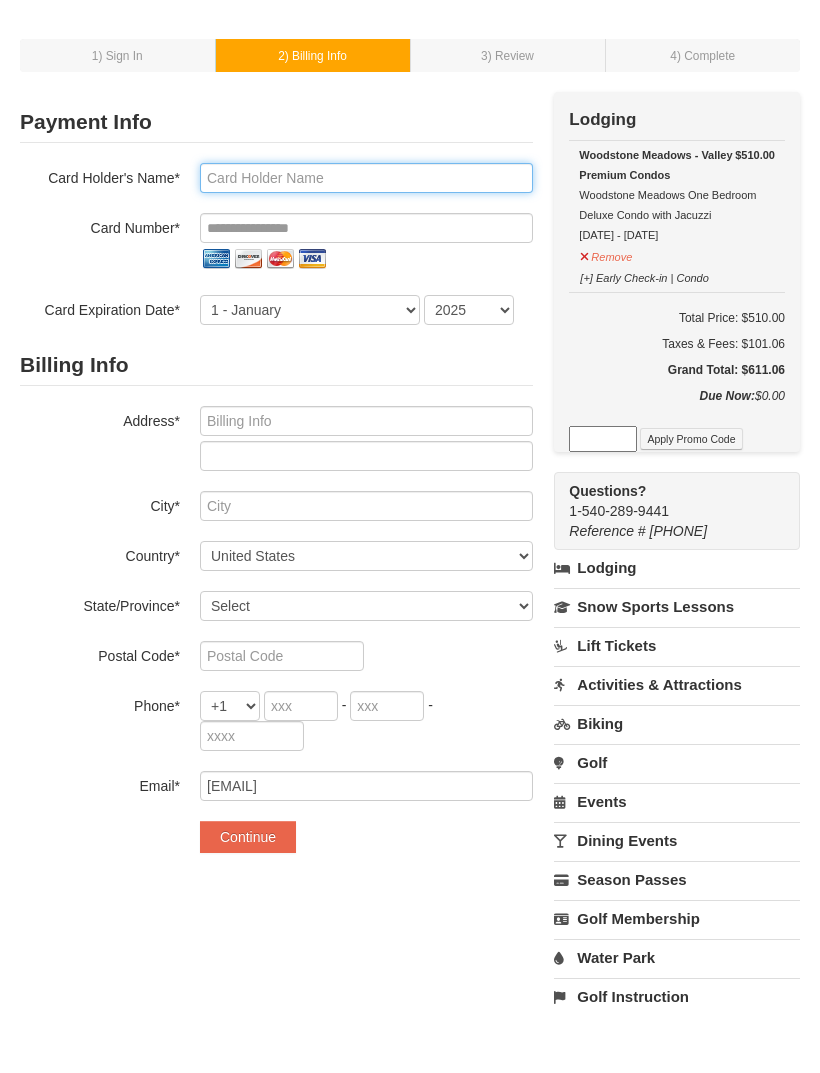 type on "daquan west" 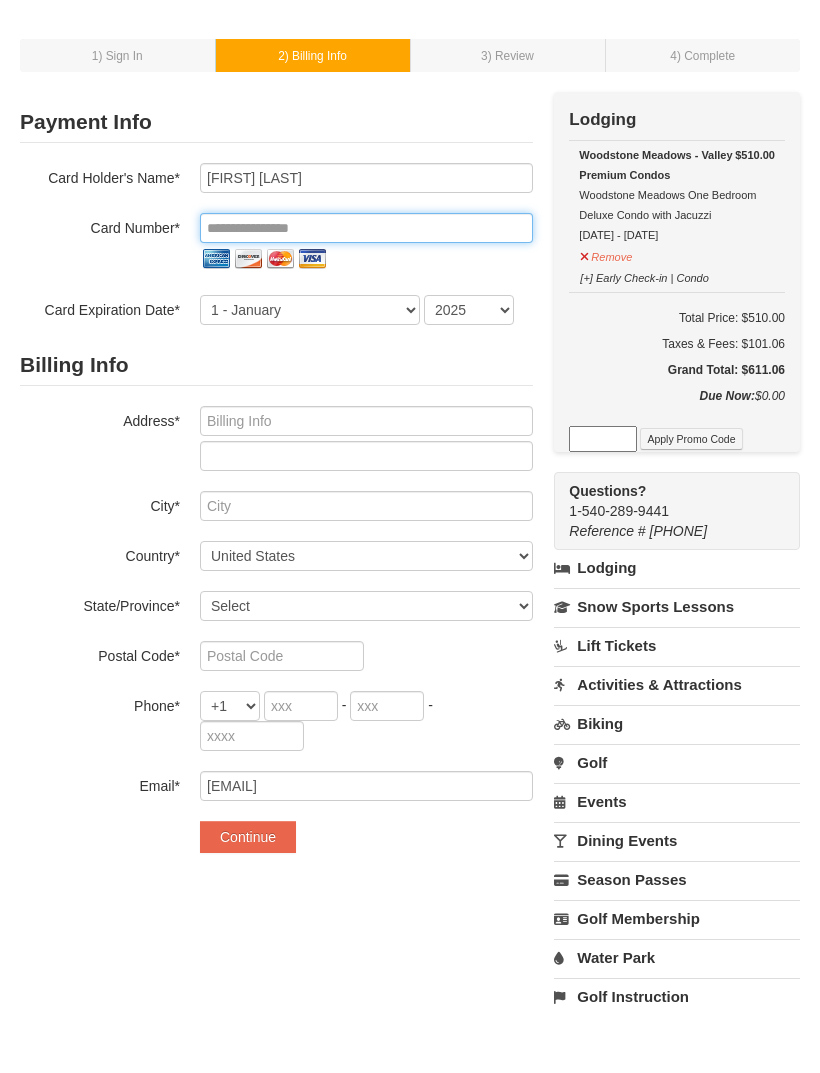type on "**********" 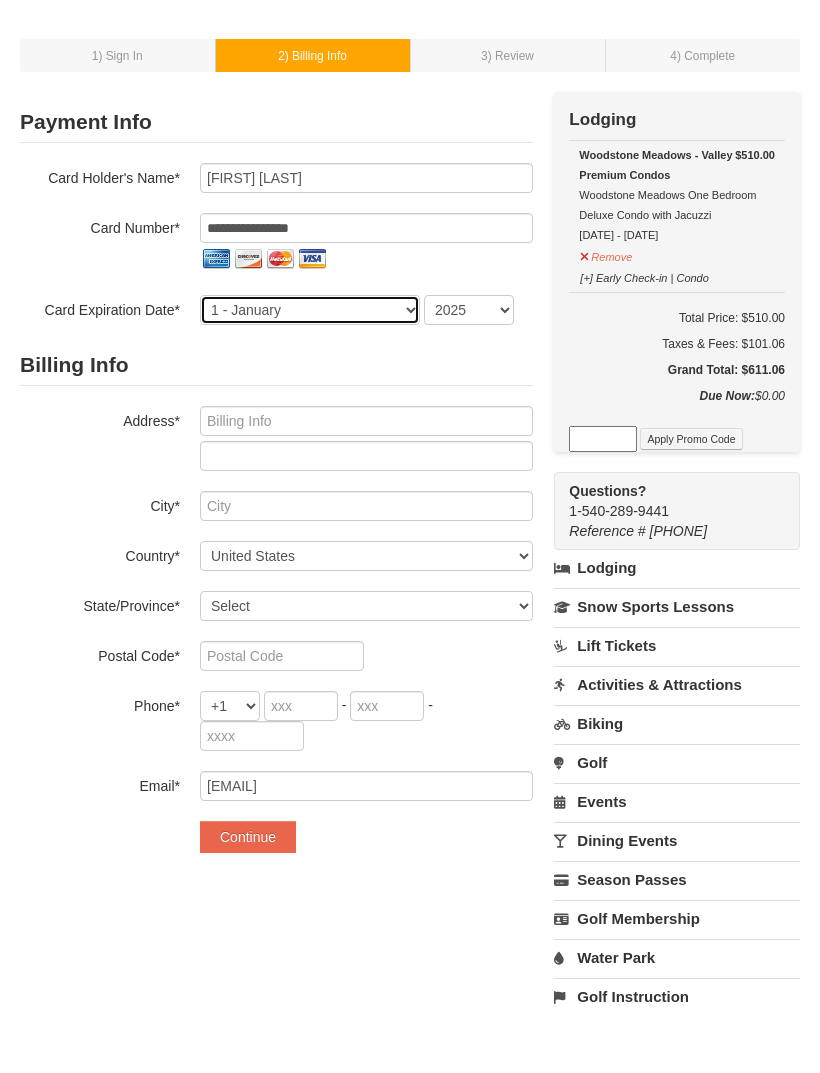 select on "5" 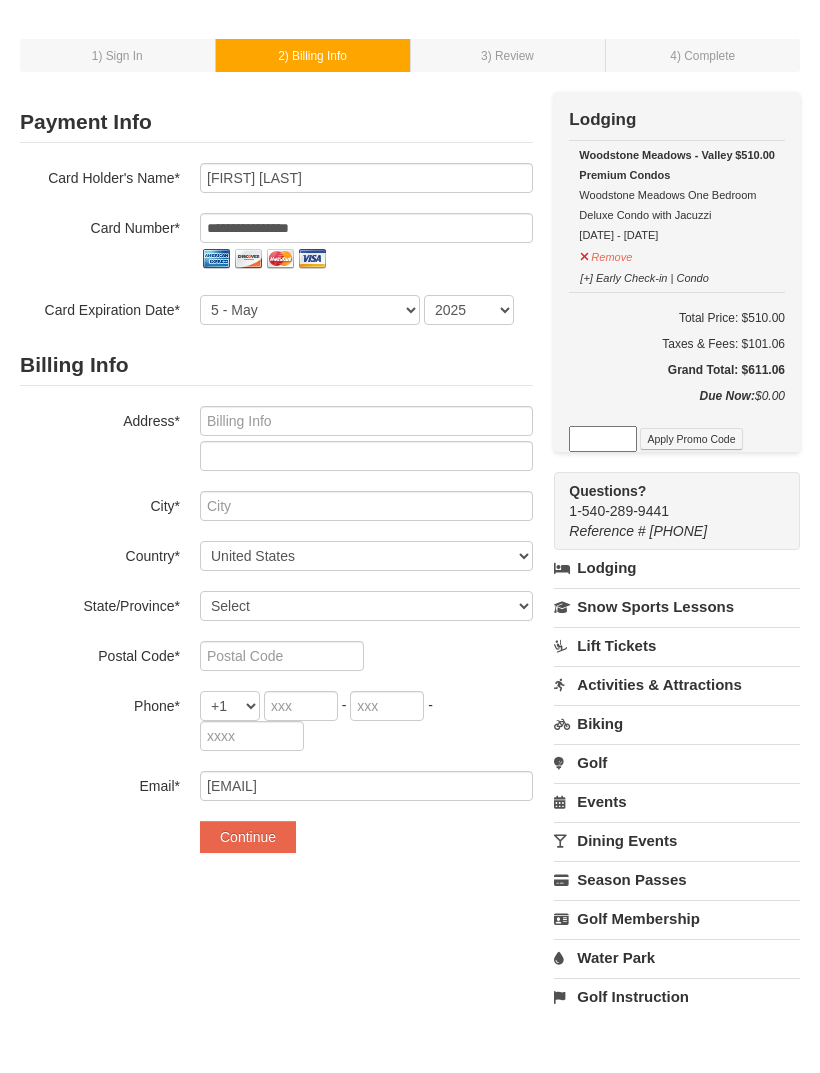 select on "2030" 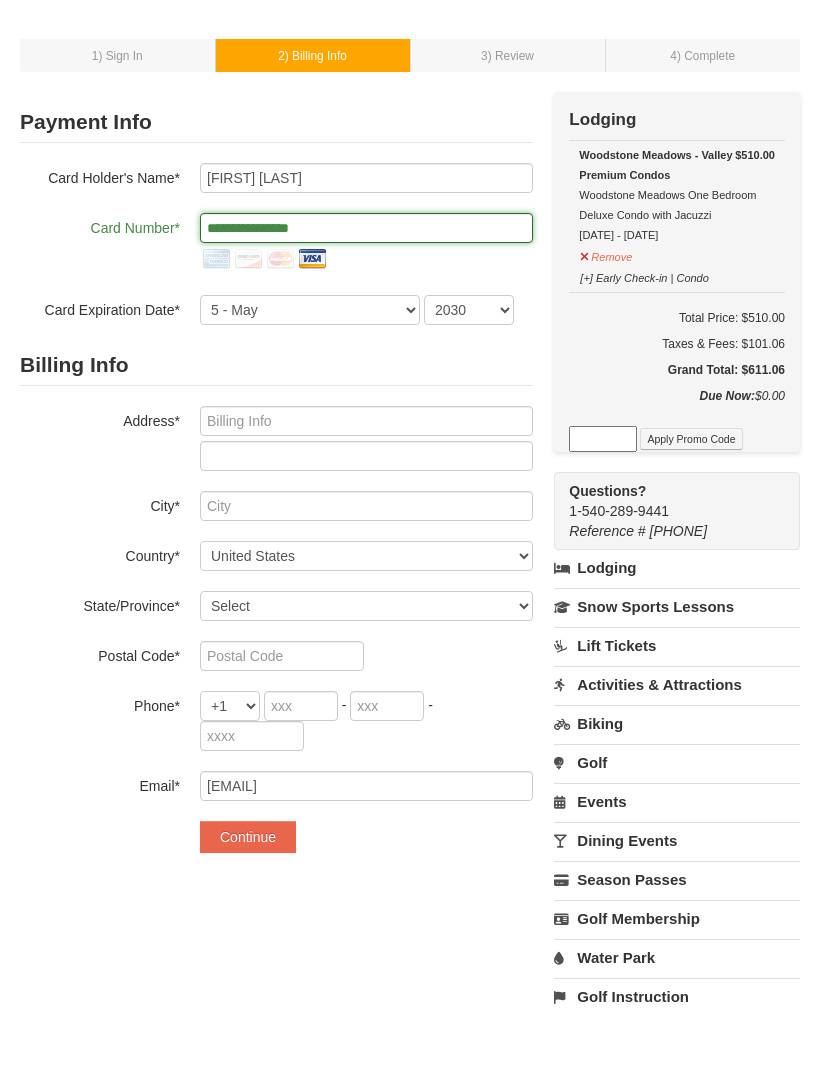 click on "**********" at bounding box center (366, 228) 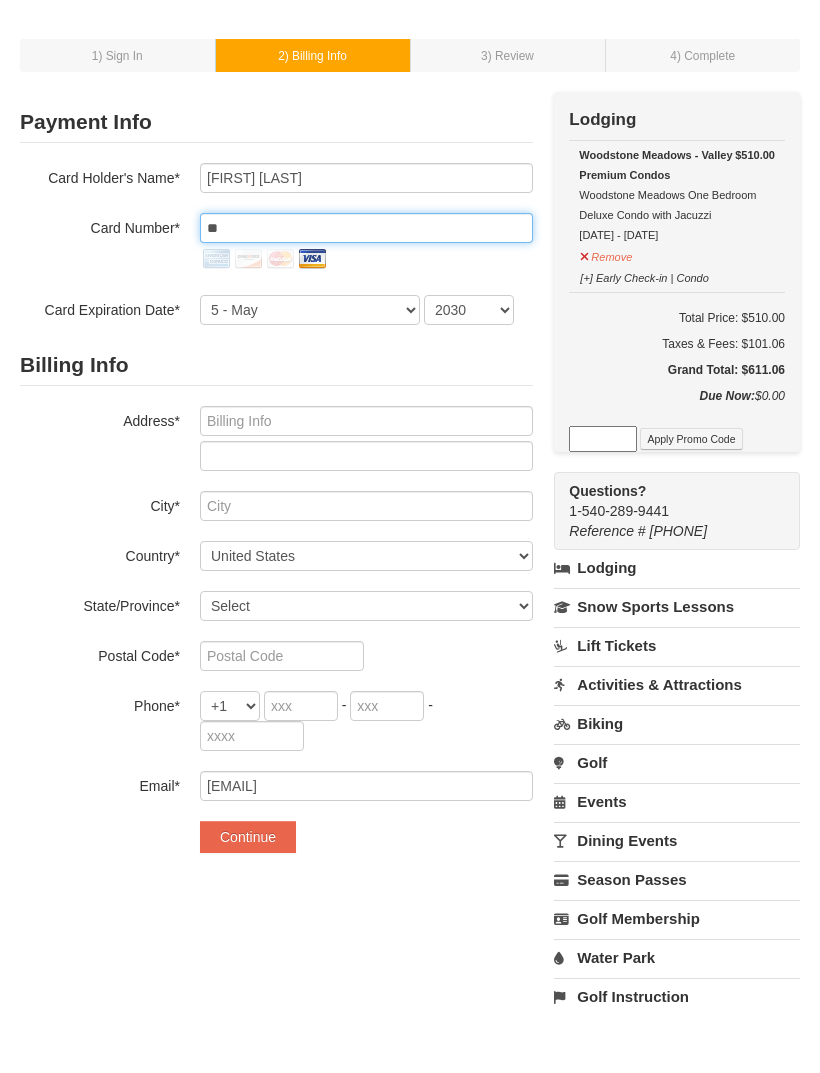 type on "*" 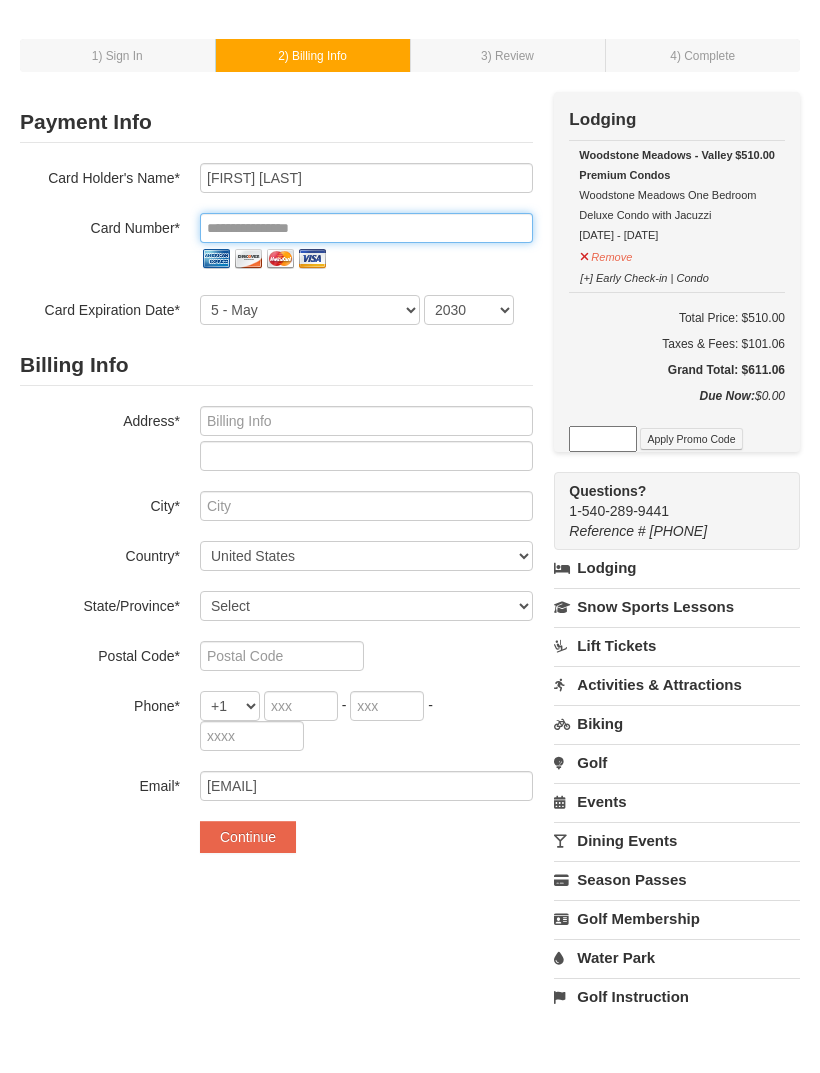 click at bounding box center (366, 228) 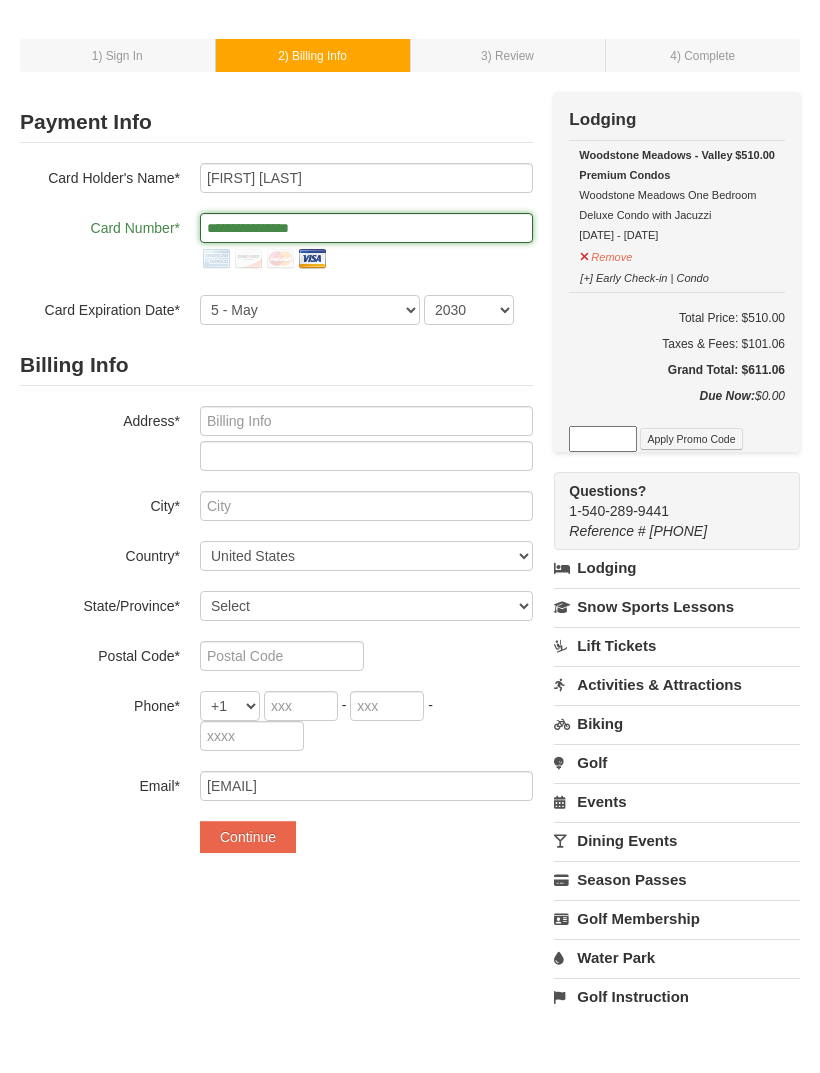 type on "**********" 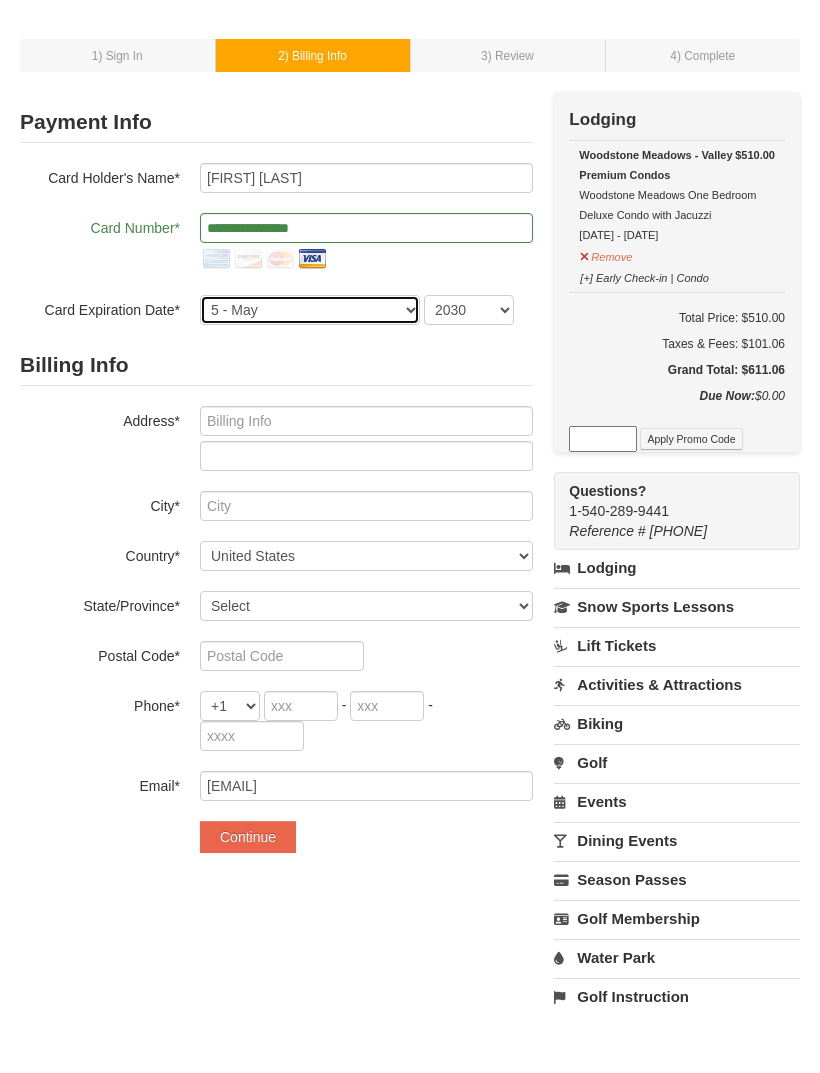 click on "1 - January 2 - February 3 - March 4 - April 5 - May 6 - June 7 - July 8 - August 9 - September 10 - October 11 - November 12 - December" at bounding box center (310, 310) 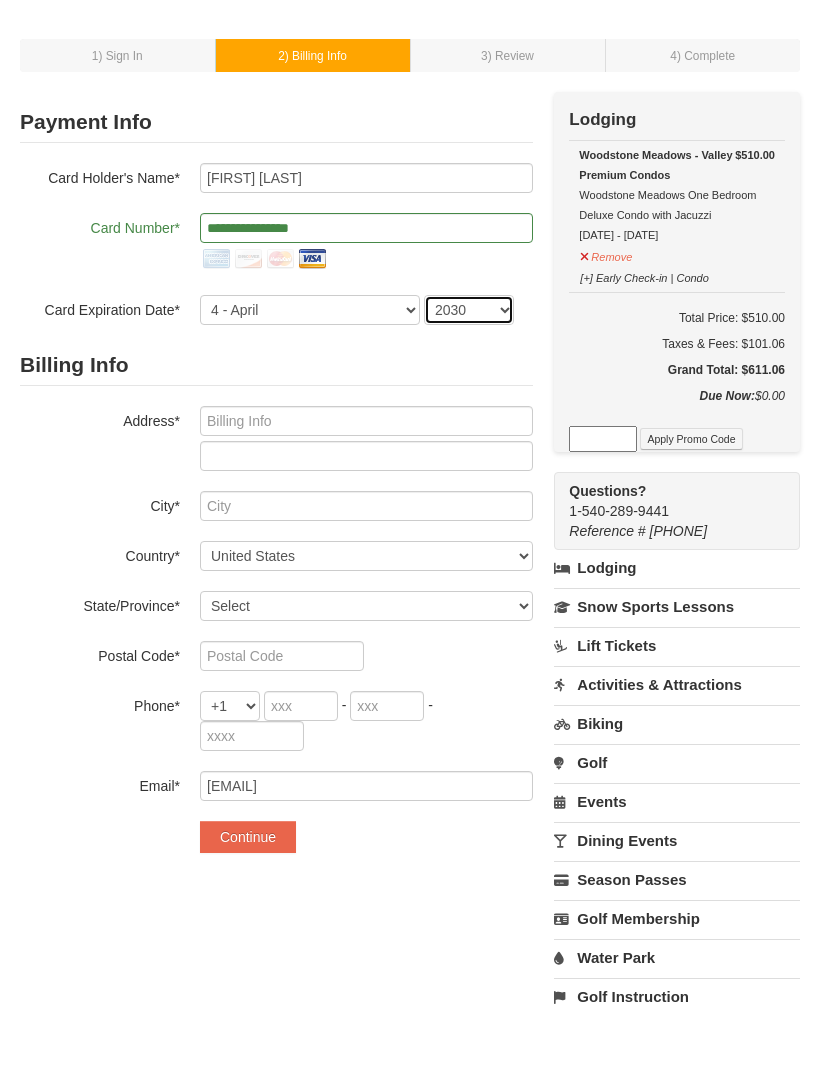 click on "2025 2026 2027 2028 2029 2030 2031 2032 2033 2034" at bounding box center (469, 310) 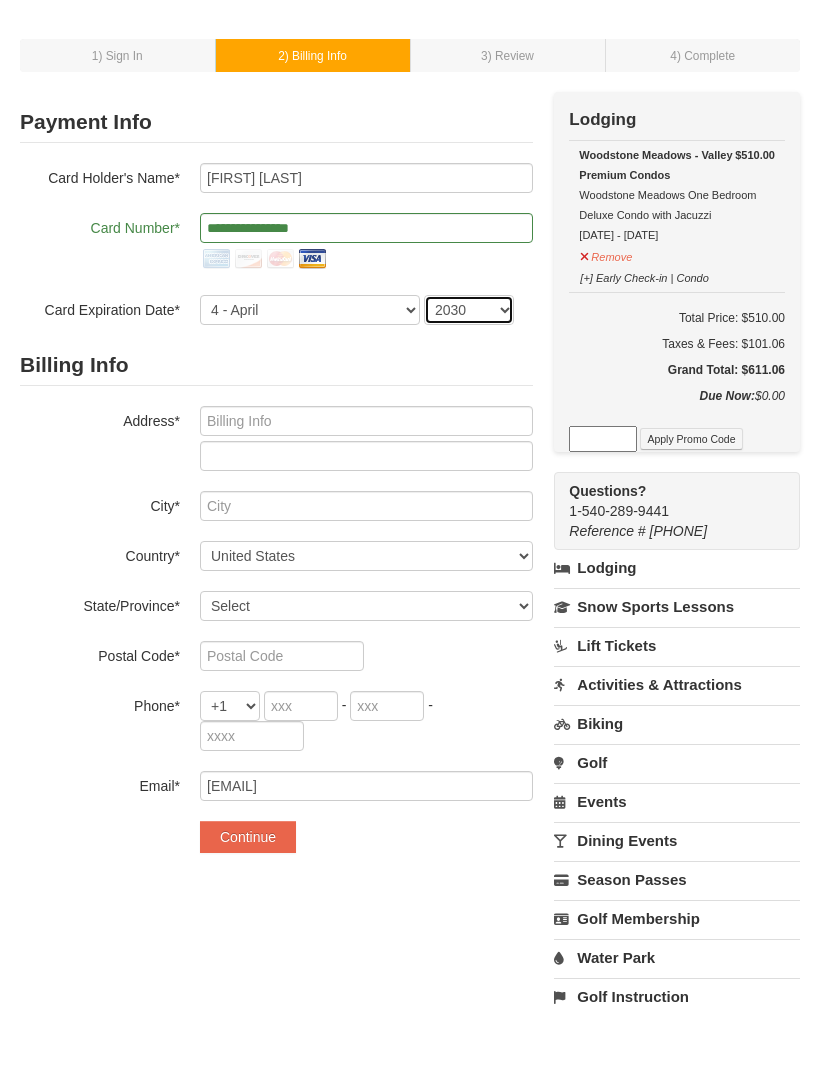 select on "2028" 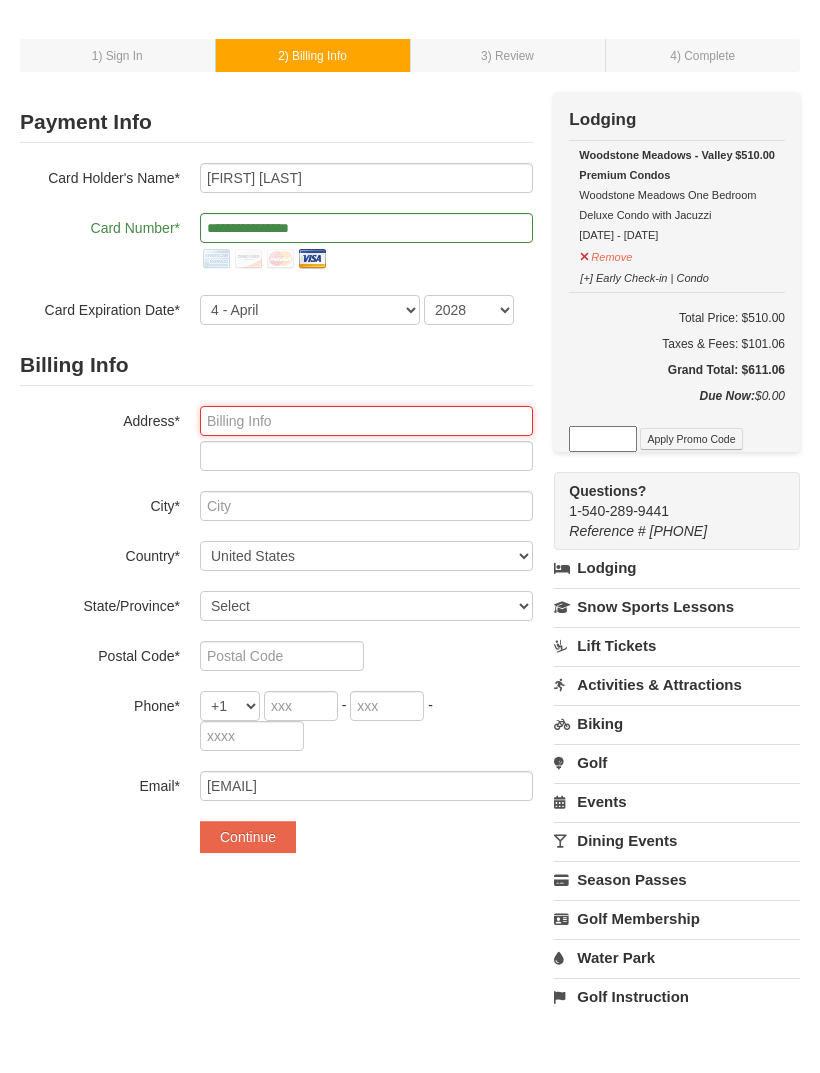 click at bounding box center (366, 421) 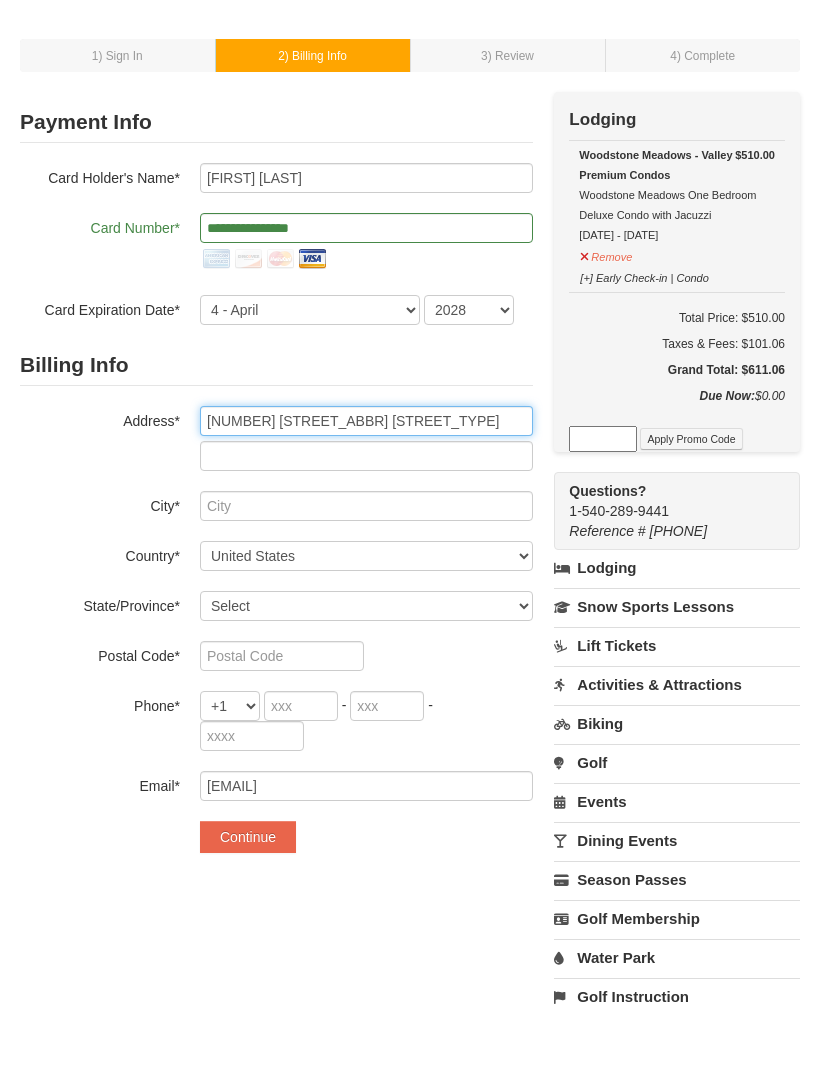type on "2820 keating st" 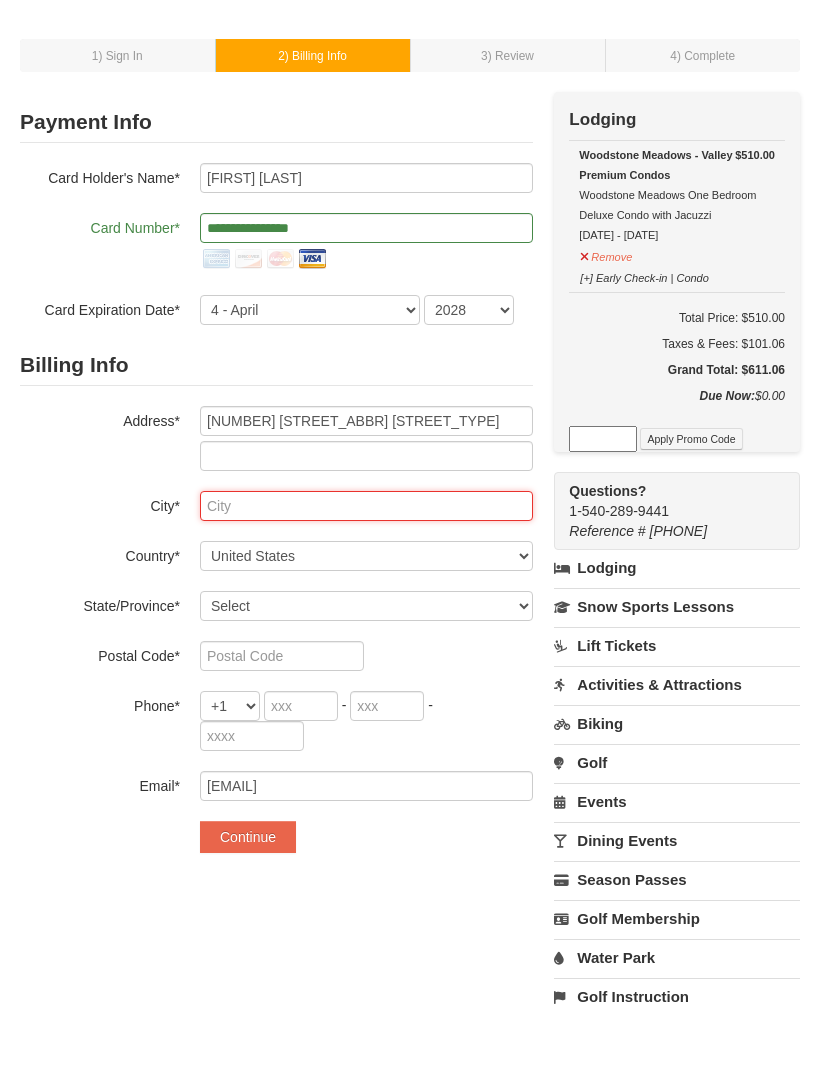 click at bounding box center (366, 506) 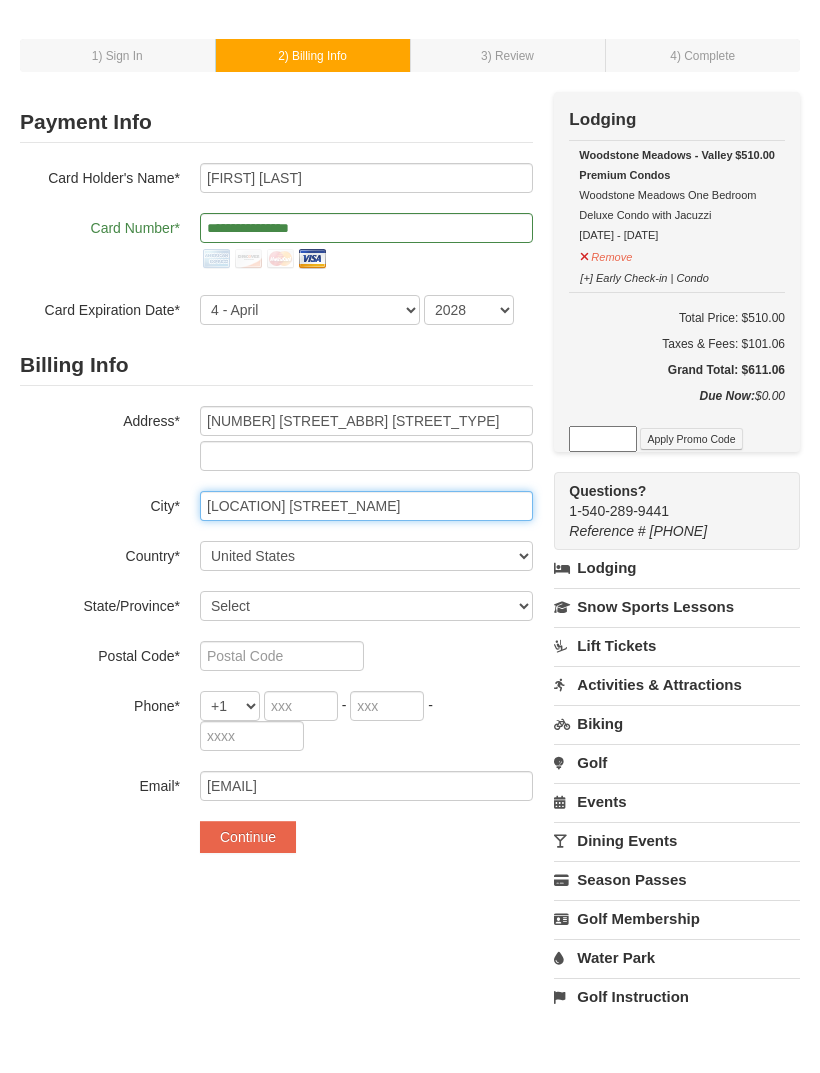 type on "Temple hills" 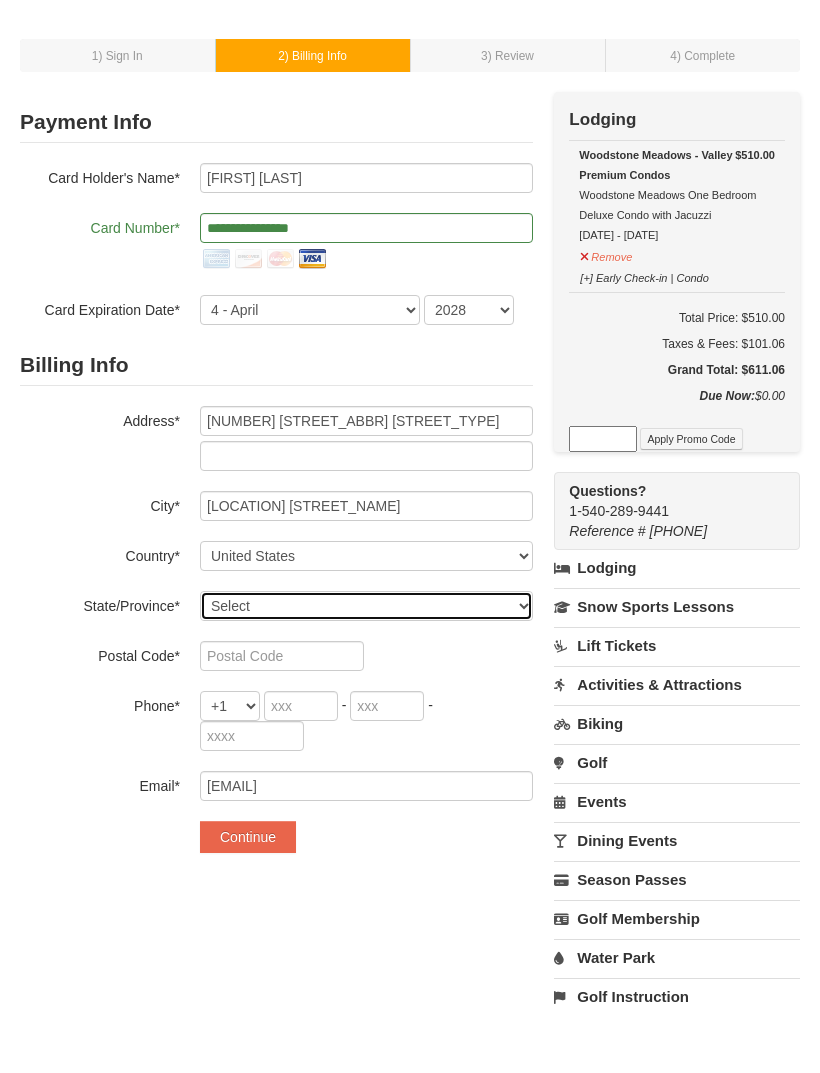 click on "Select Alabama Alaska American Samoa Arizona Arkansas California Colorado Connecticut Delaware District Of Columbia Federated States Of Micronesia Florida Georgia Guam Hawaii Idaho Illinois Indiana Iowa Kansas Kentucky Louisiana Maine Marshall Islands Maryland Massachusetts Michigan Minnesota Mississippi Missouri Montana Nebraska Nevada New Hampshire New Jersey New Mexico New York North Carolina North Dakota Northern Mariana Islands Ohio Oklahoma Oregon Palau Pennsylvania Puerto Rico Rhode Island South Carolina South Dakota Tennessee Texas Utah Vermont Virgin Islands Virginia Washington West Virginia Wisconsin Wyoming" at bounding box center [366, 606] 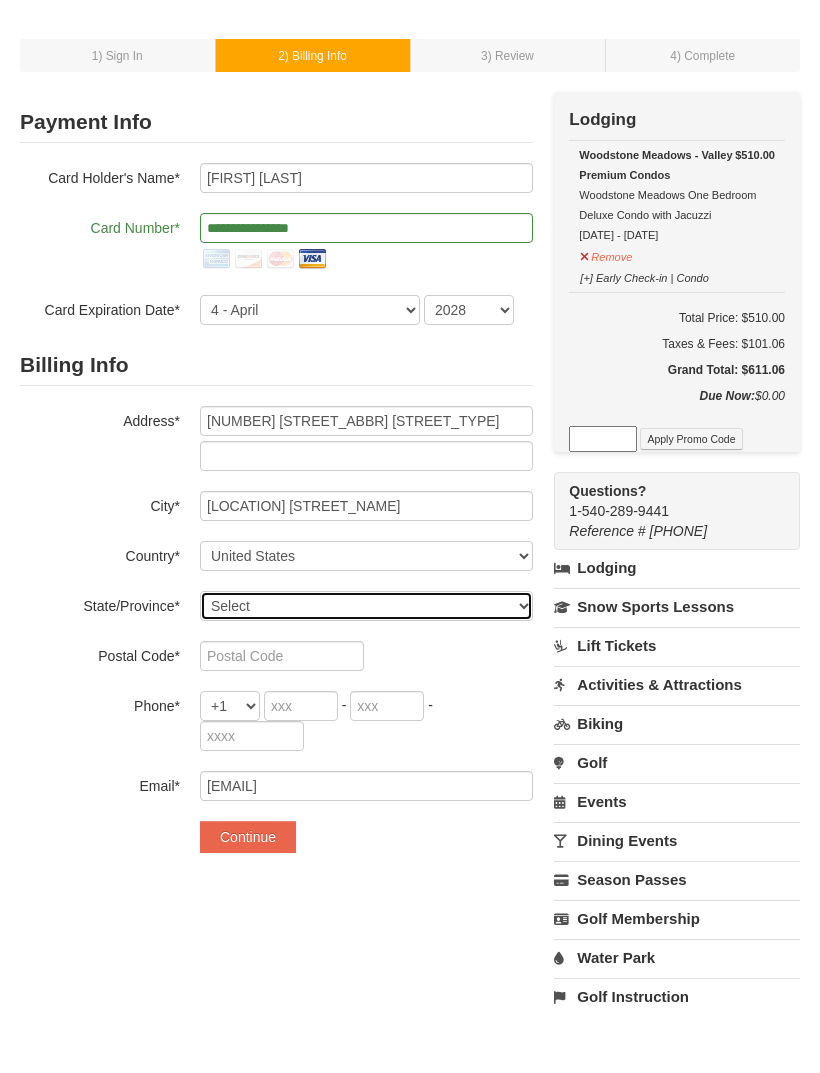 select on "MD" 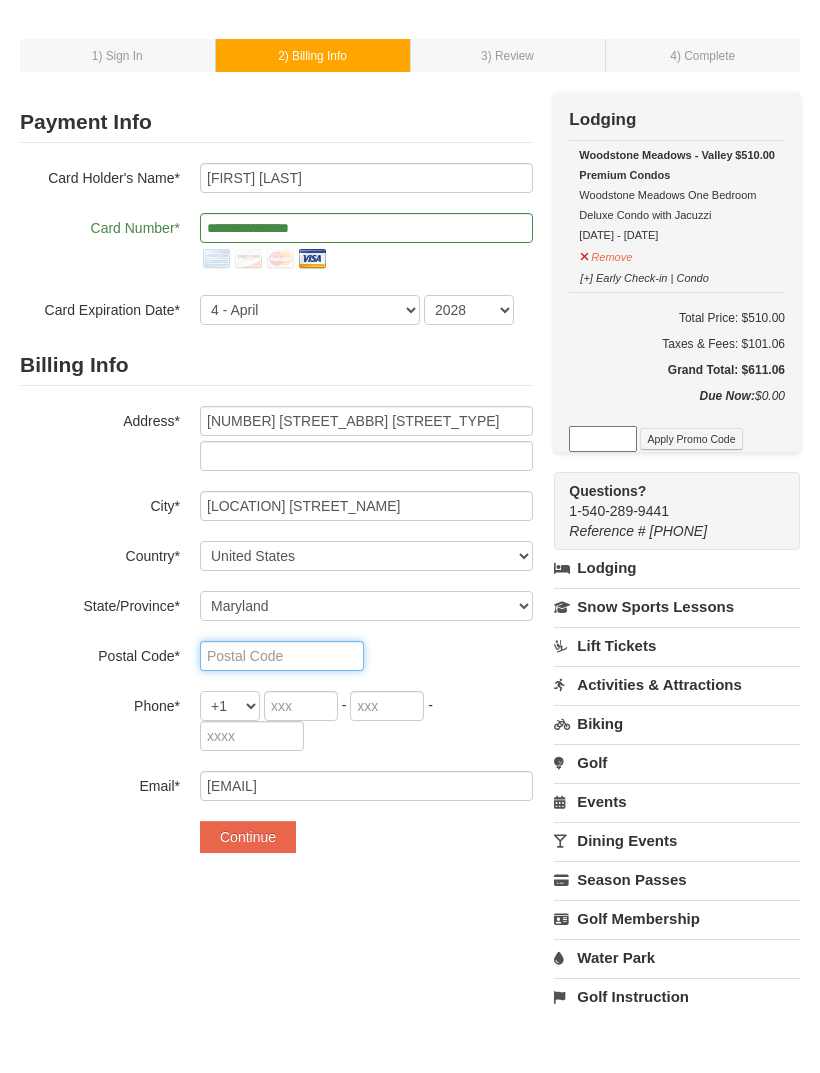 click at bounding box center (282, 656) 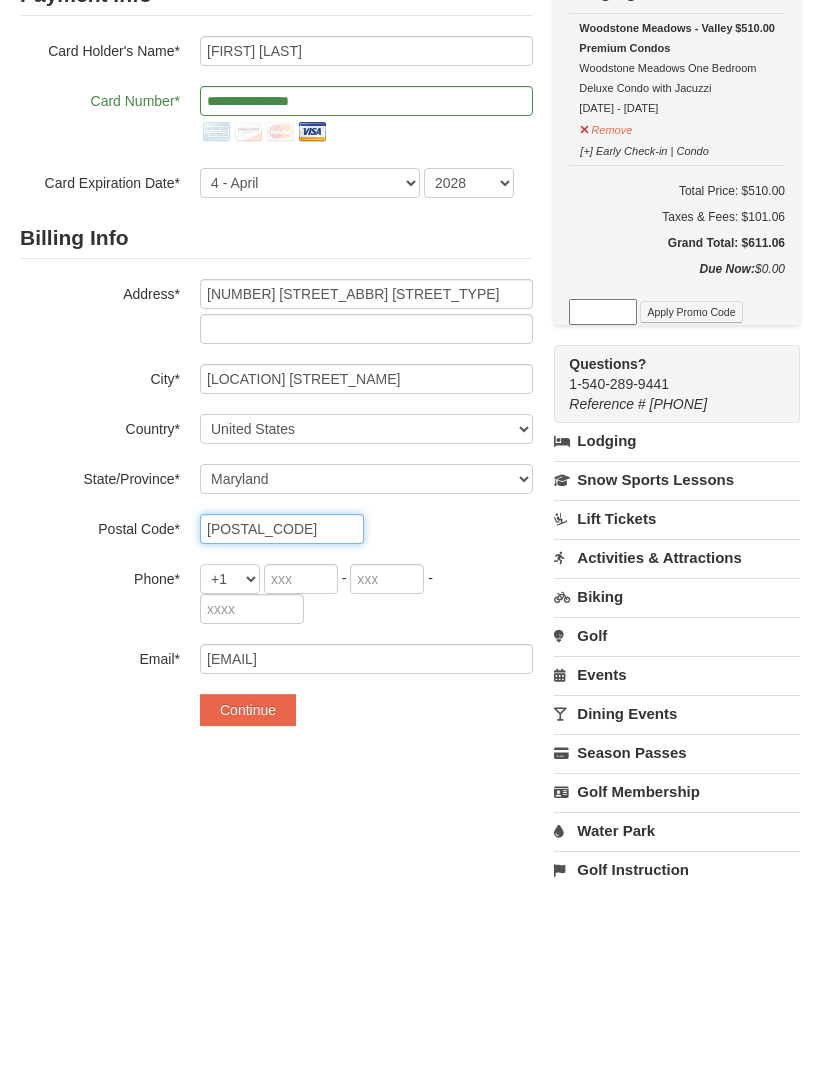 type on "20748" 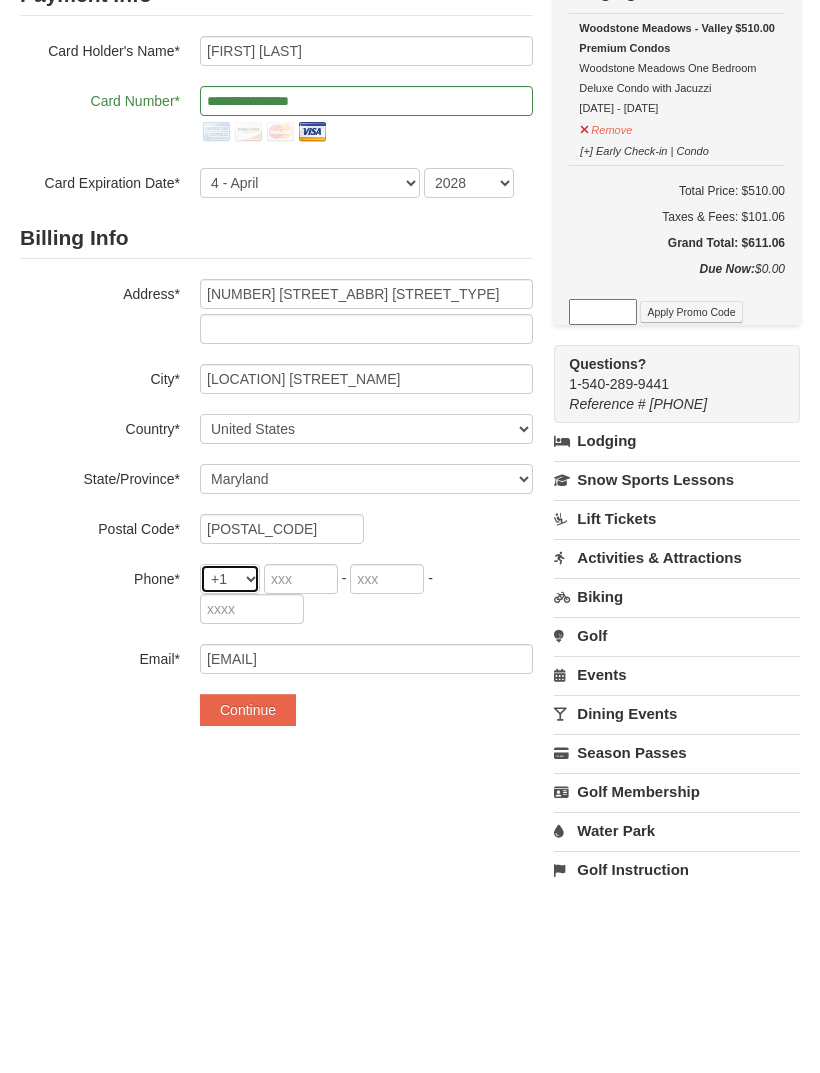 click on "+1 +20 +212 +213 +216 +218 +220 +221 +222 +223 +224 +225 +226 +227 +228 +229 +230 +231 +232 +233 +234 +235 +236 +237 +238 +239 +240 +241 +242 +243 +244 +245 +246 +248 +249 +250 +251 +252 +253 +254 +255 +256 +257 +258 +260 +261 +262 +263 +264 +265 +266 +267 +268 +269 +27 +290 +291 +297 +298 +299 +30 +31 +32 +33 +34 +345 +350 +351 +352 +353 +354 +355 +356 +357 +358 +359 +36 +370 +371 +372 +373 +374 +375 +376 +377 +378 +380 +381 +385 +386 +387 +389 +39 +40 +41 +420 +421 +423 +43 +44 +45 +46 +47 +473 +48 +49 +500 +501 +502 +503 +504 +505 +506 +507 +508 +509 +51 +52 +53 +54 +55 +56 +57 +58 +590 +591 +592 +593 +594 +595 +596 +597 +598 +599 +60 +61 +618 +62 +63 +64 +65 +66 +670 +671 +672 +673 +674 +675 +676 +677 +678 +679 +680 +681 +682 +683 +684 +686 +687 +688 +689 +690 +691 +692 +7 +809 +81 +82 +84 +850 +852 +853 +855 +856 +86 +868 +876 +880 +886 +90 +91 +92 +93 +94 +95 +960 +961 +962 +963 +964 +965 +966 +967 +968 +970 +971 +972 +973 +974 +975 +976 +977 +98 +993 +994 +995 +996 +998" at bounding box center [230, 706] 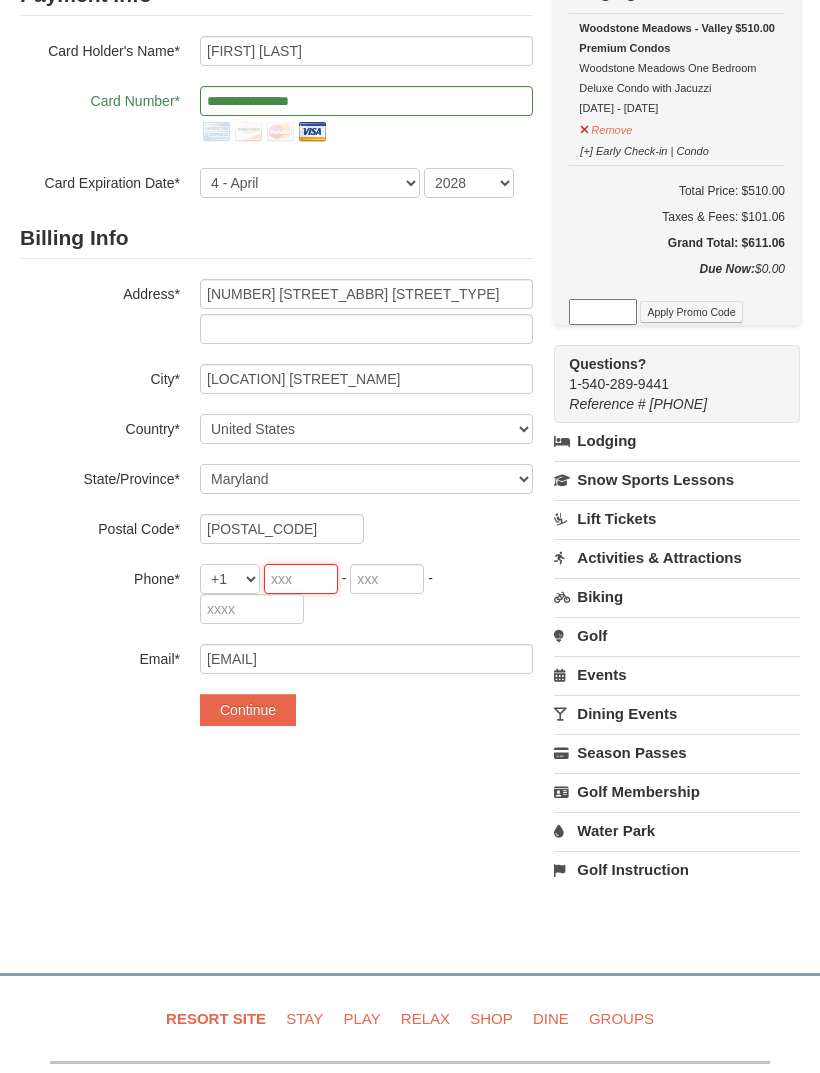 click at bounding box center (301, 579) 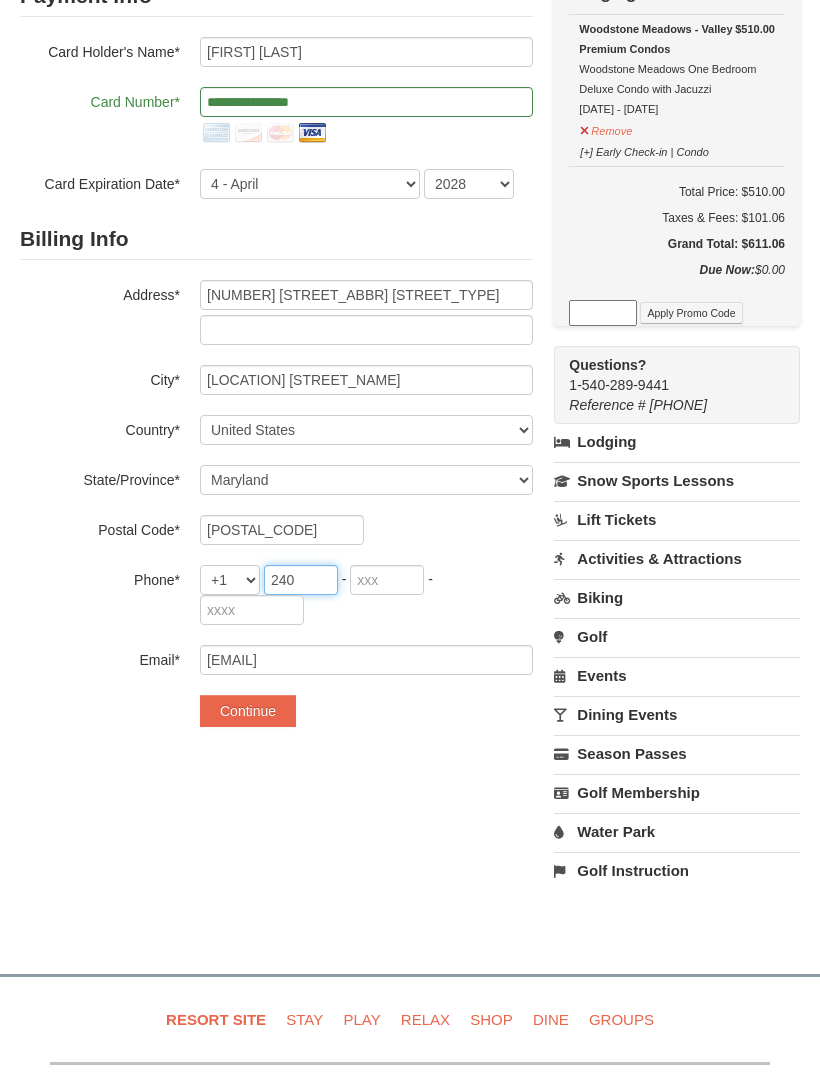type on "240" 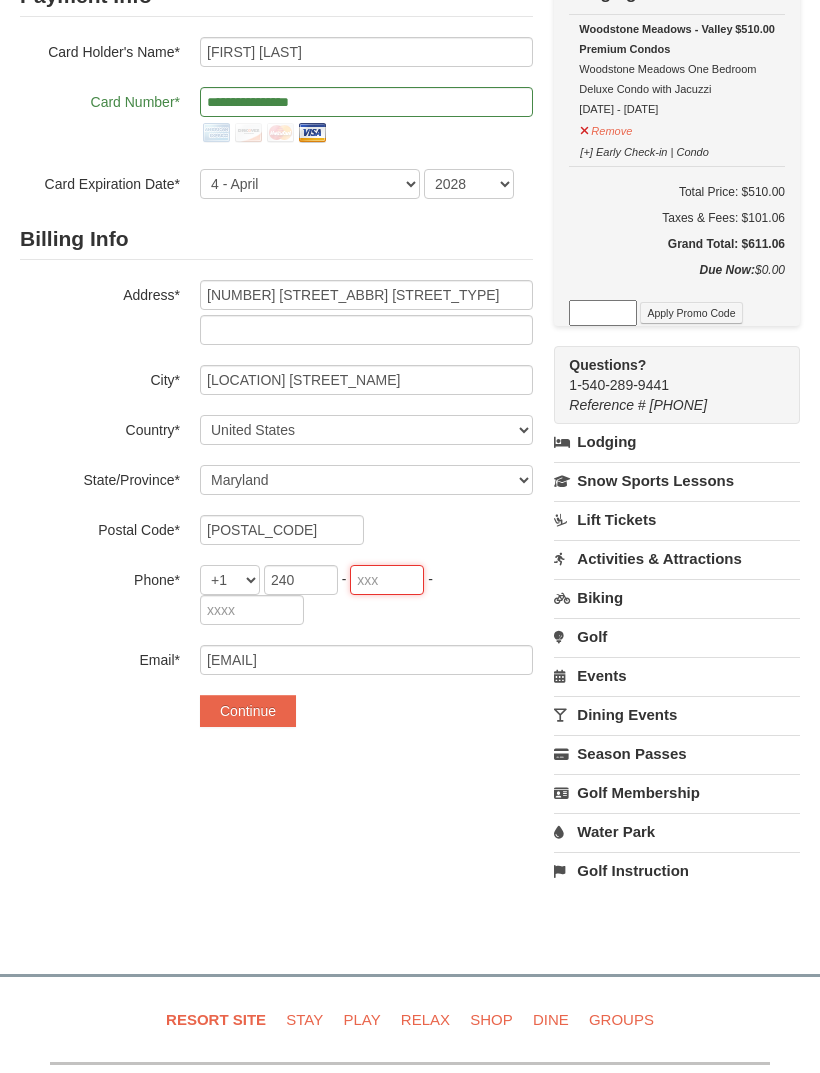 click at bounding box center [387, 580] 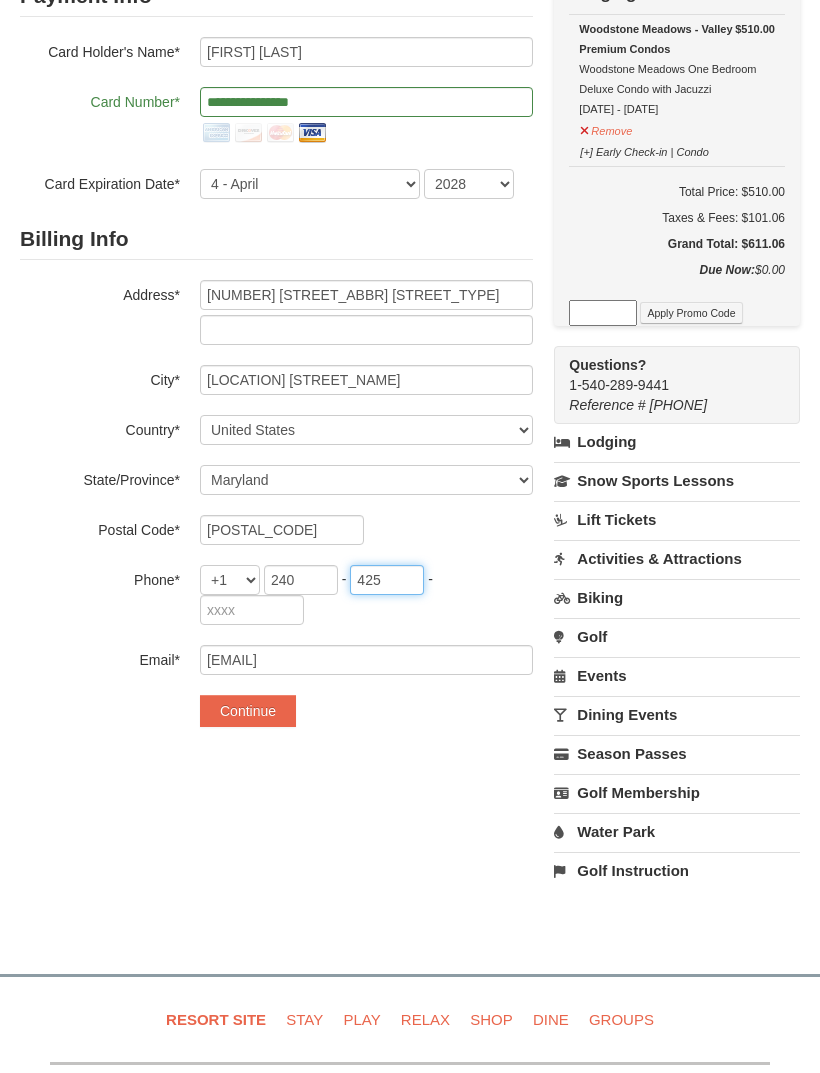 type on "425" 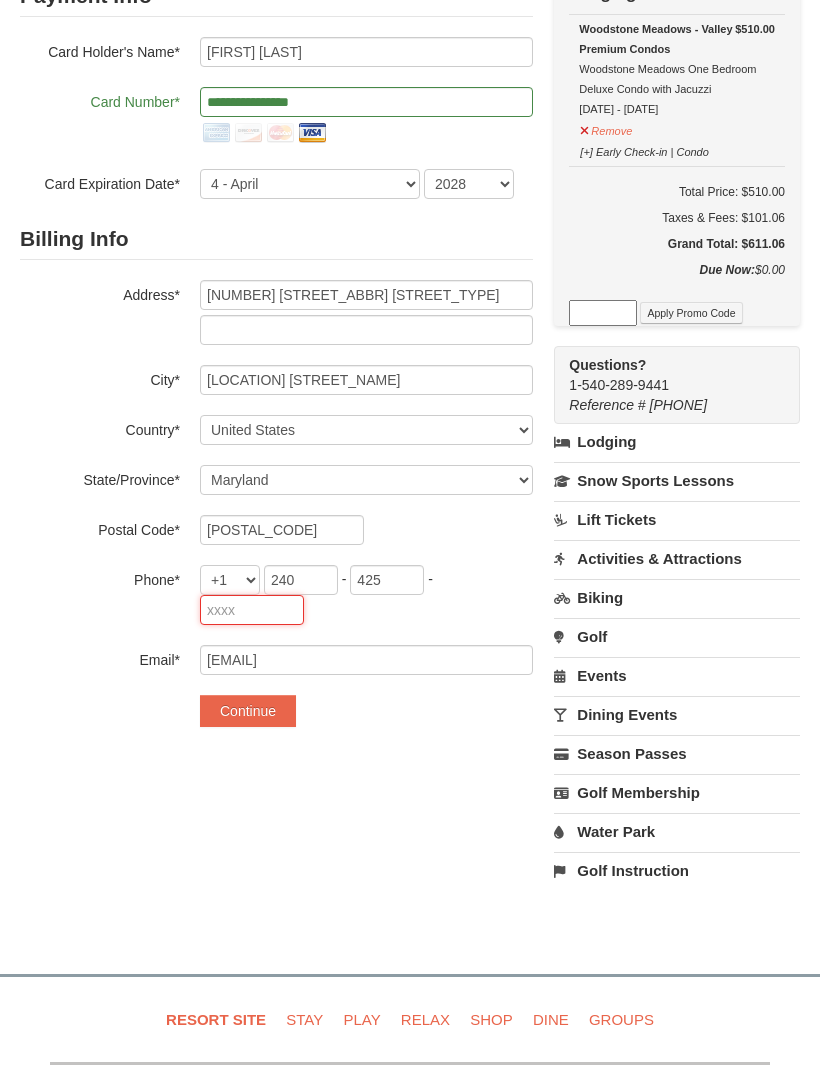 click at bounding box center (252, 610) 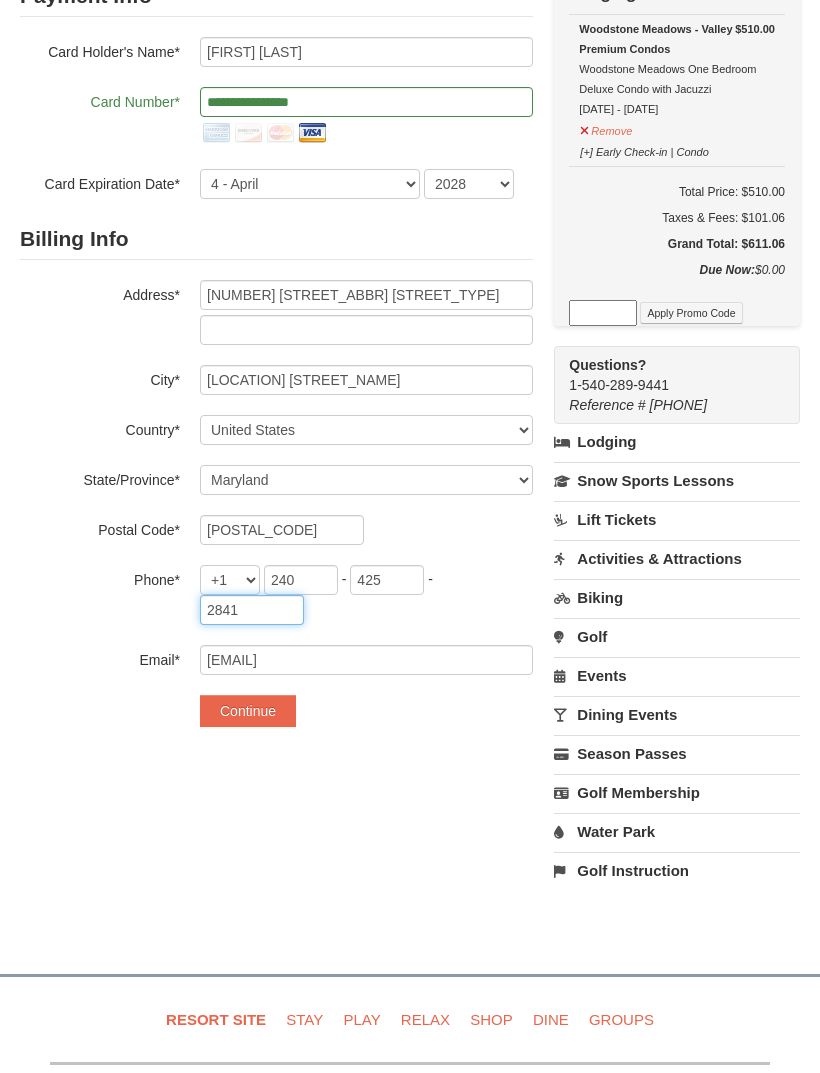 type on "2841" 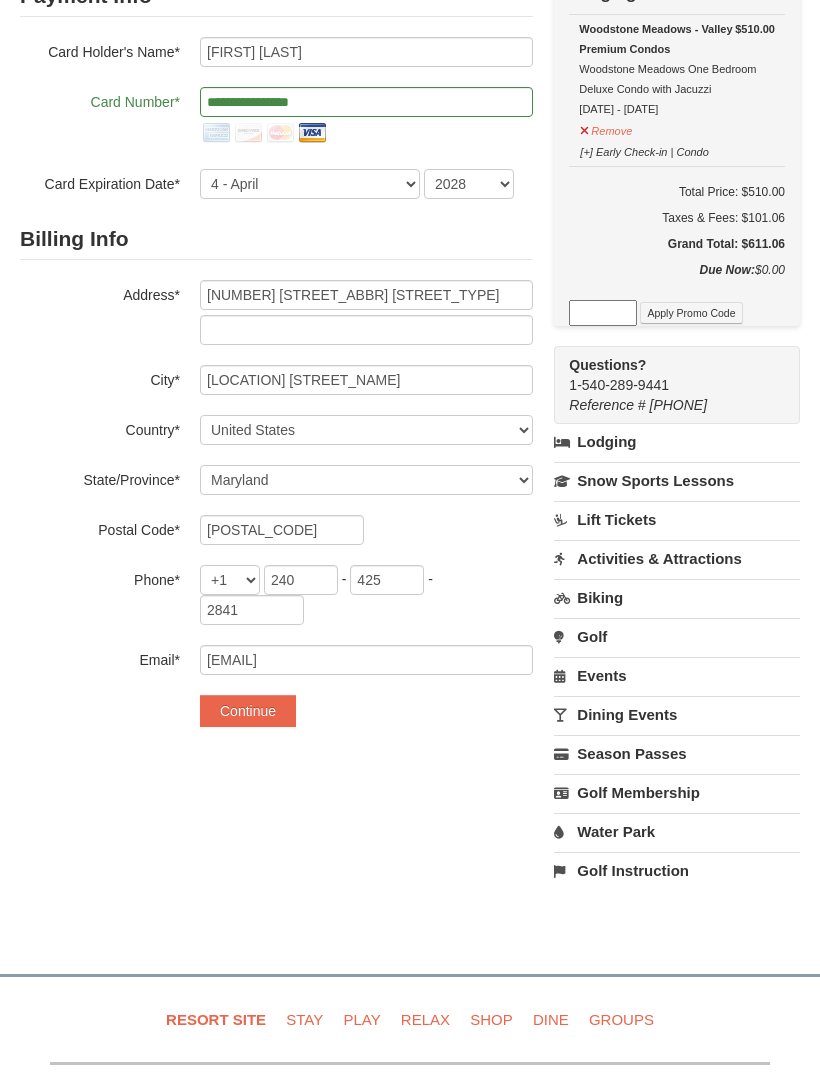 click on "Continue" at bounding box center (248, 711) 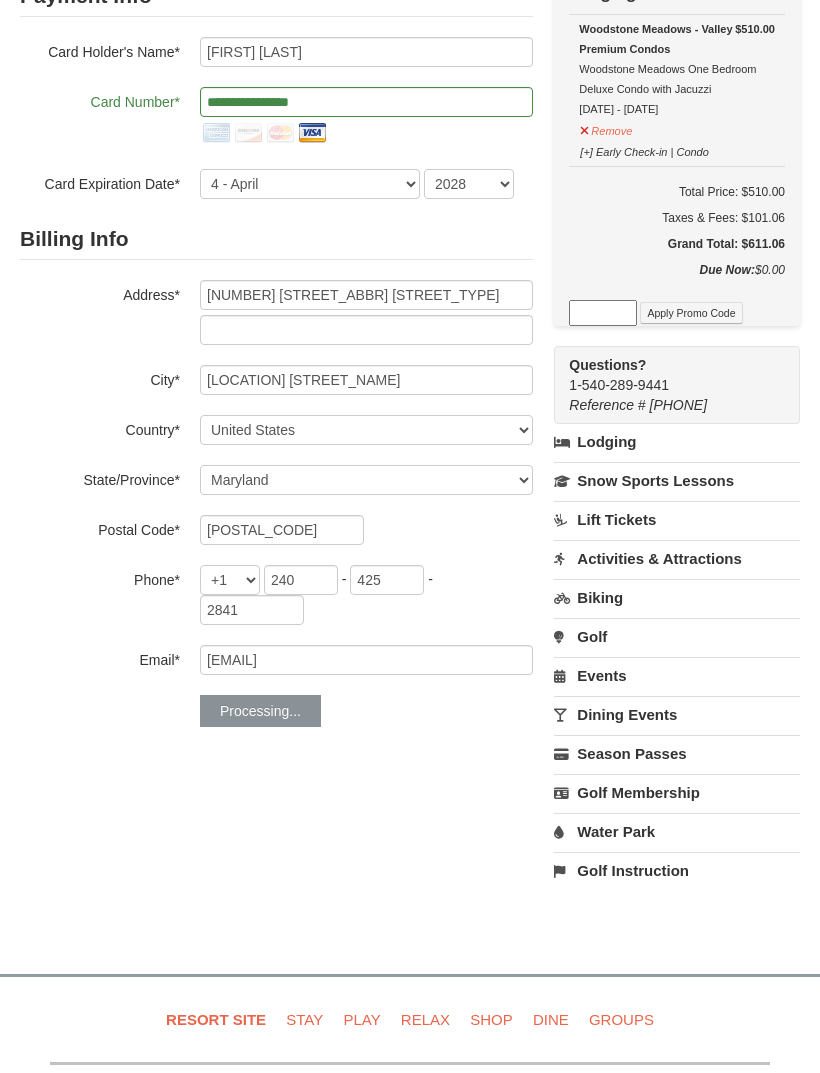 scroll, scrollTop: 219, scrollLeft: 0, axis: vertical 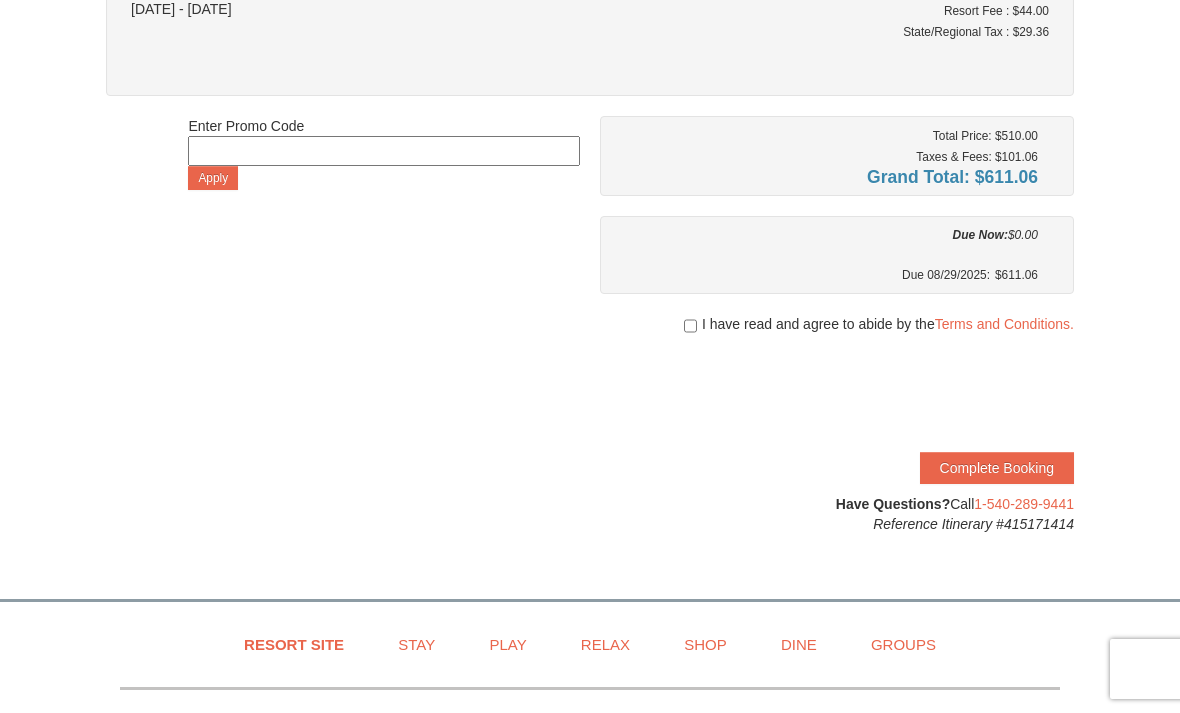 click at bounding box center (690, 326) 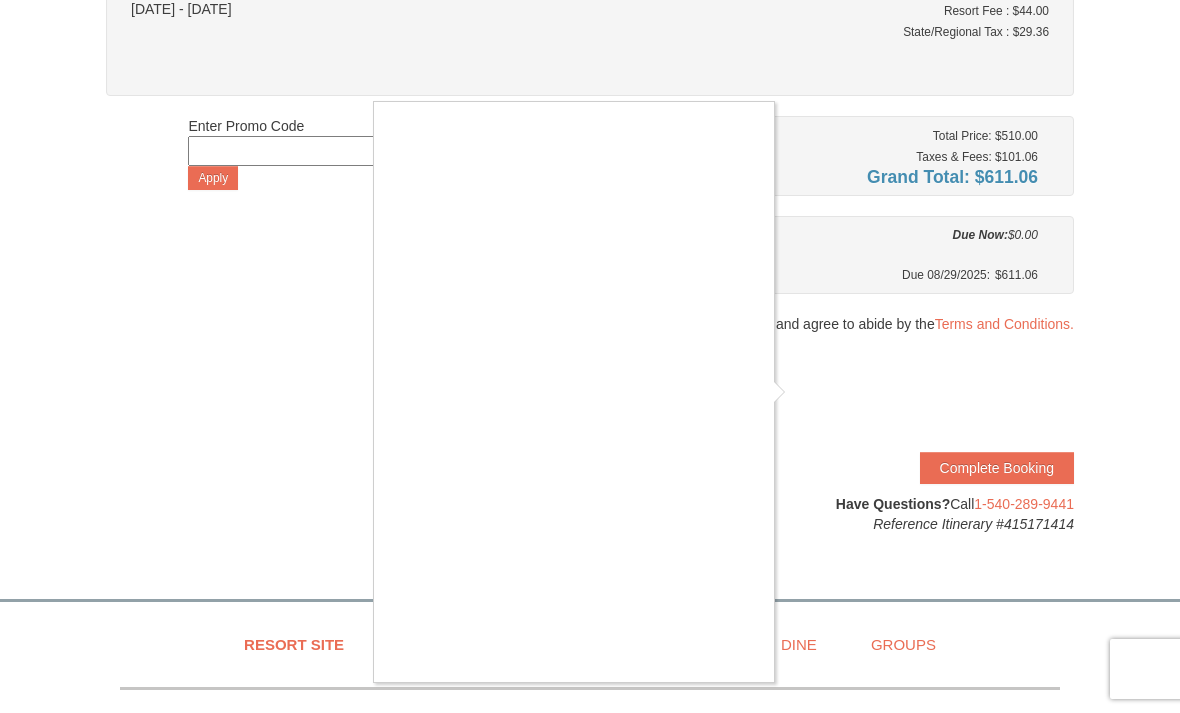 click at bounding box center (590, 356) 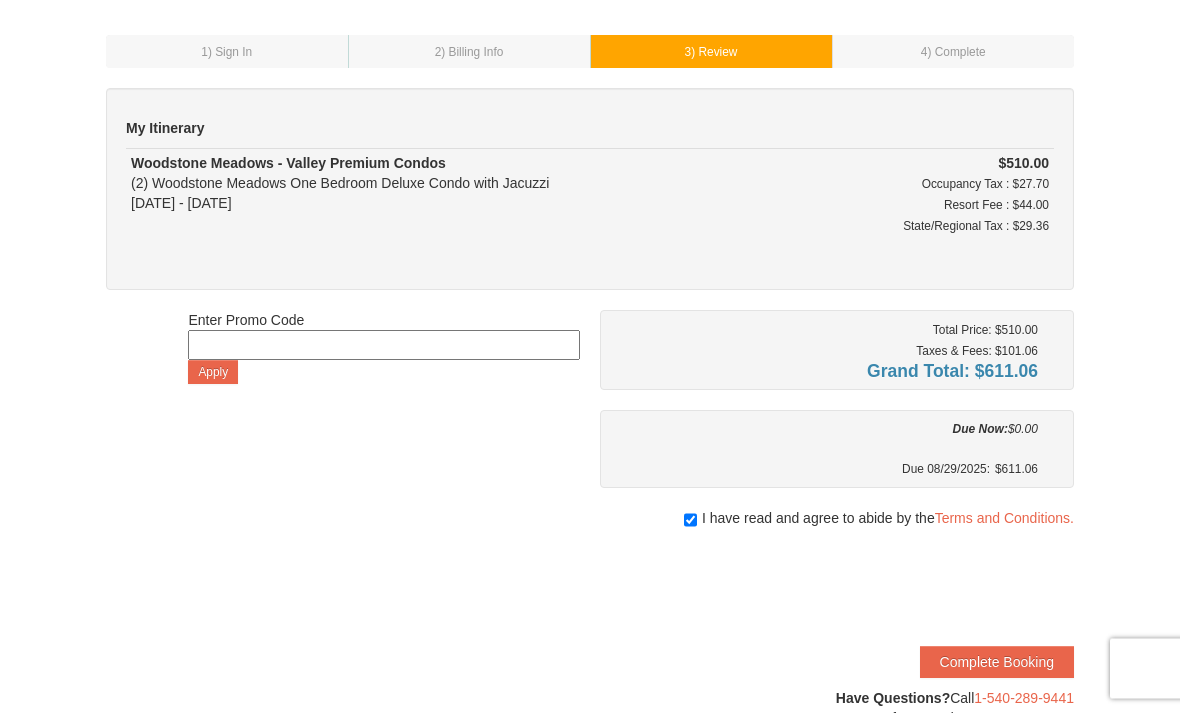 scroll, scrollTop: 80, scrollLeft: 0, axis: vertical 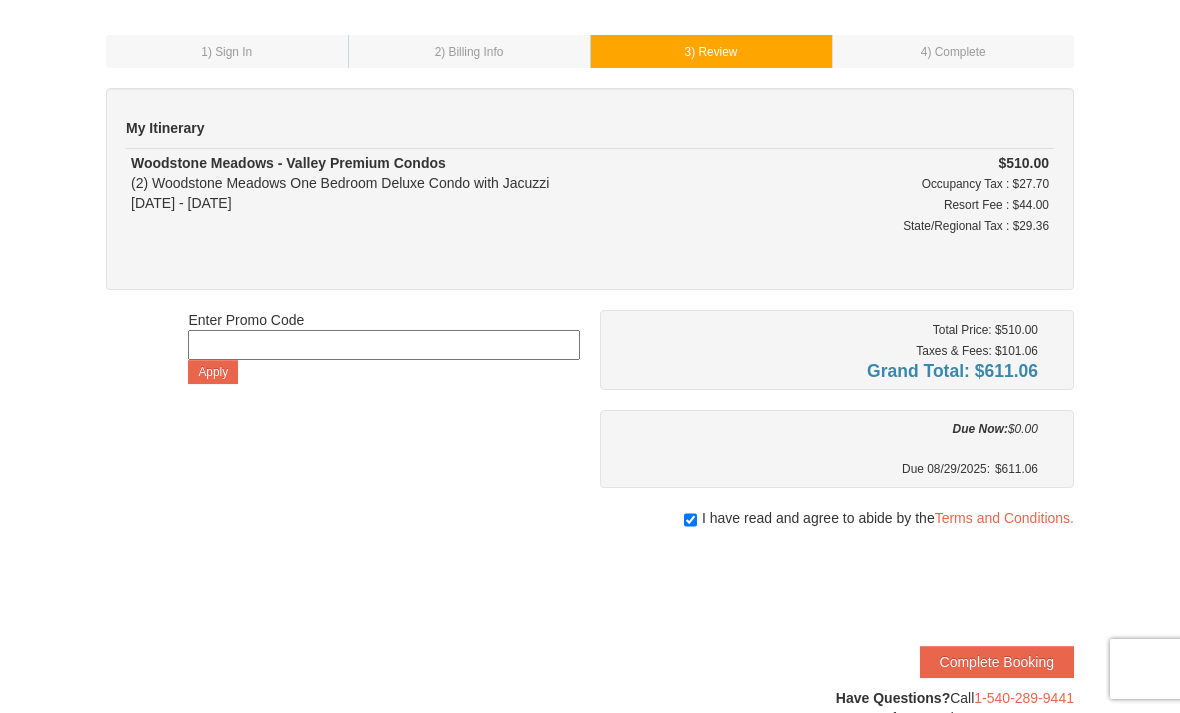 click on "Complete Booking" at bounding box center (997, 662) 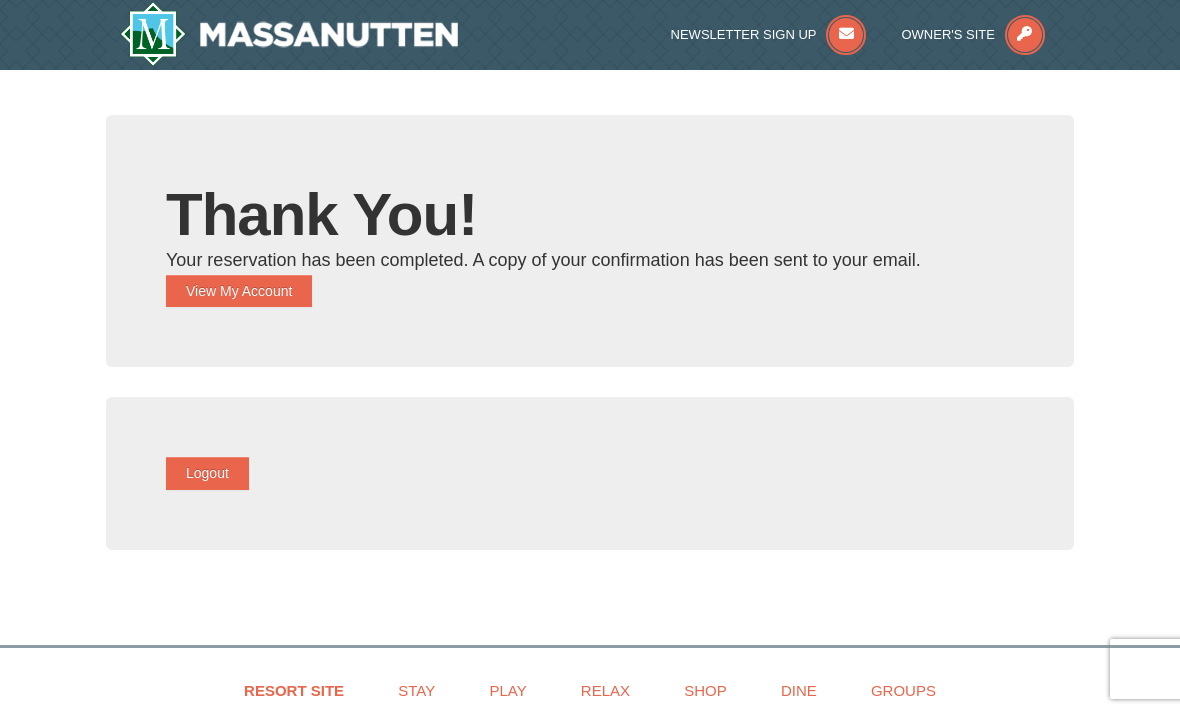 scroll, scrollTop: 0, scrollLeft: 0, axis: both 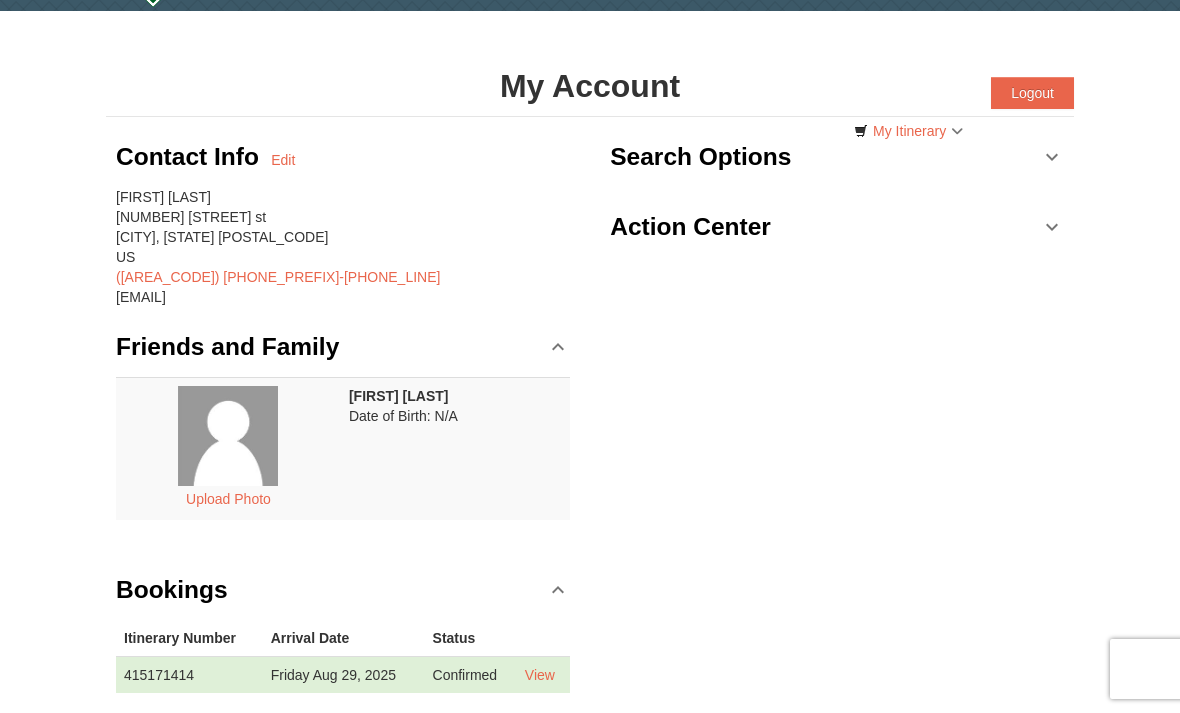 click on "Daquan West Date of Birth: N/A" at bounding box center (455, 448) 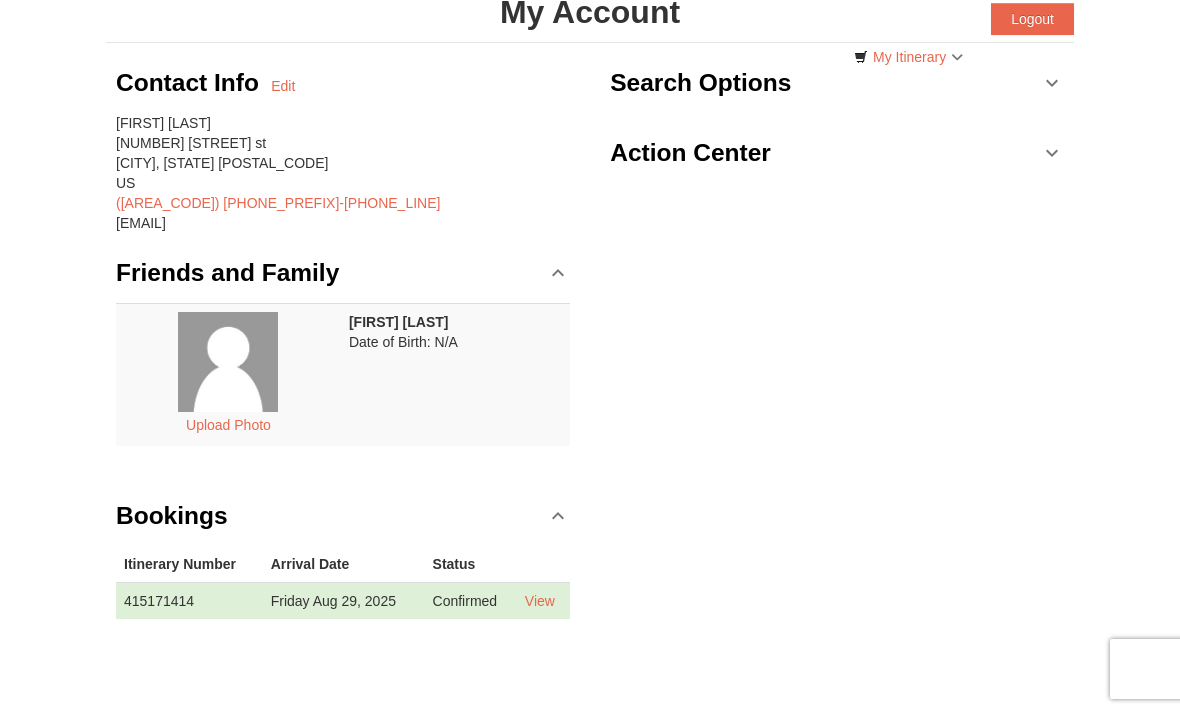 scroll, scrollTop: 158, scrollLeft: 0, axis: vertical 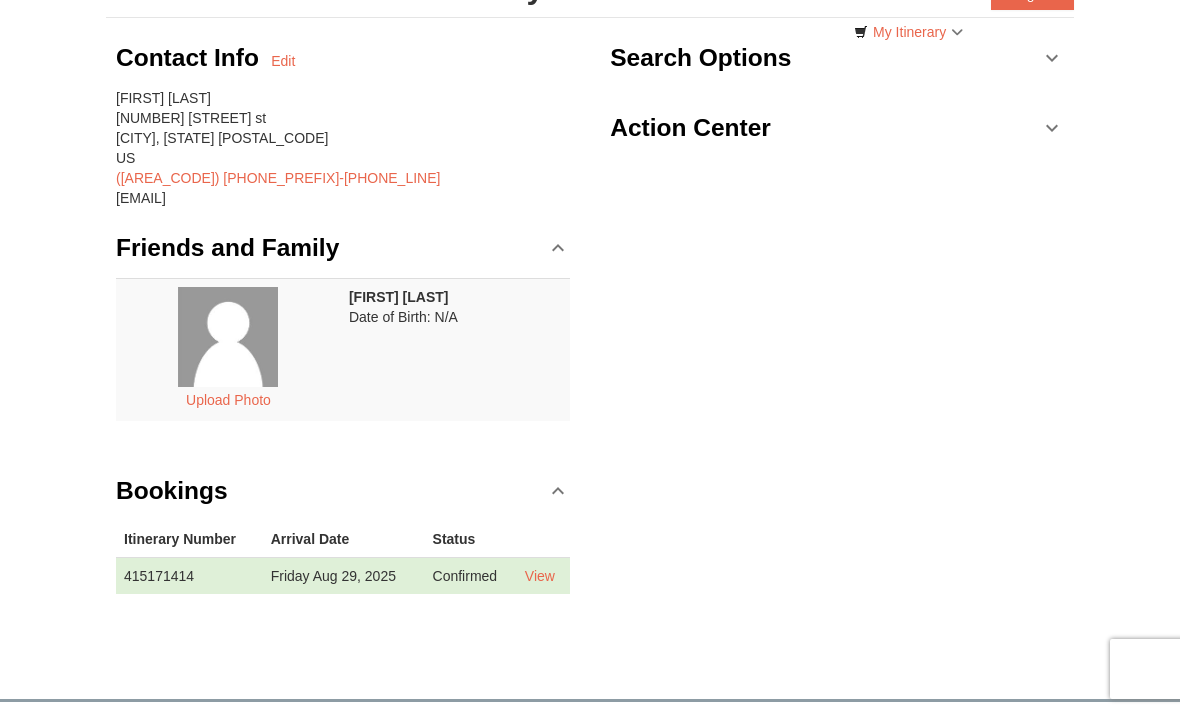 click on "View" at bounding box center (540, 576) 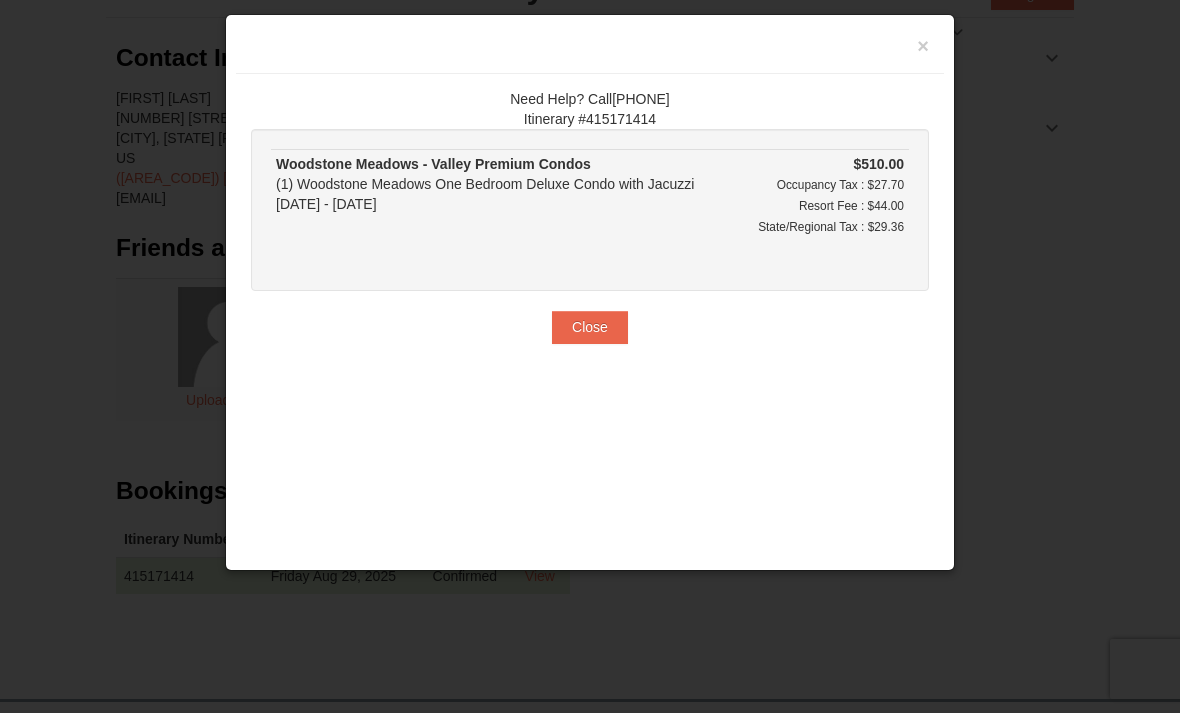 click on "Need Help? Call1-540-289-9441 Itinerary #415171414
Woodstone Meadows - Valley Premium Condos
(1) Woodstone Meadows One Bedroom Deluxe Condo with Jacuzzi
08/29/2025 - 08/31/2025
$510.00" at bounding box center [590, 216] 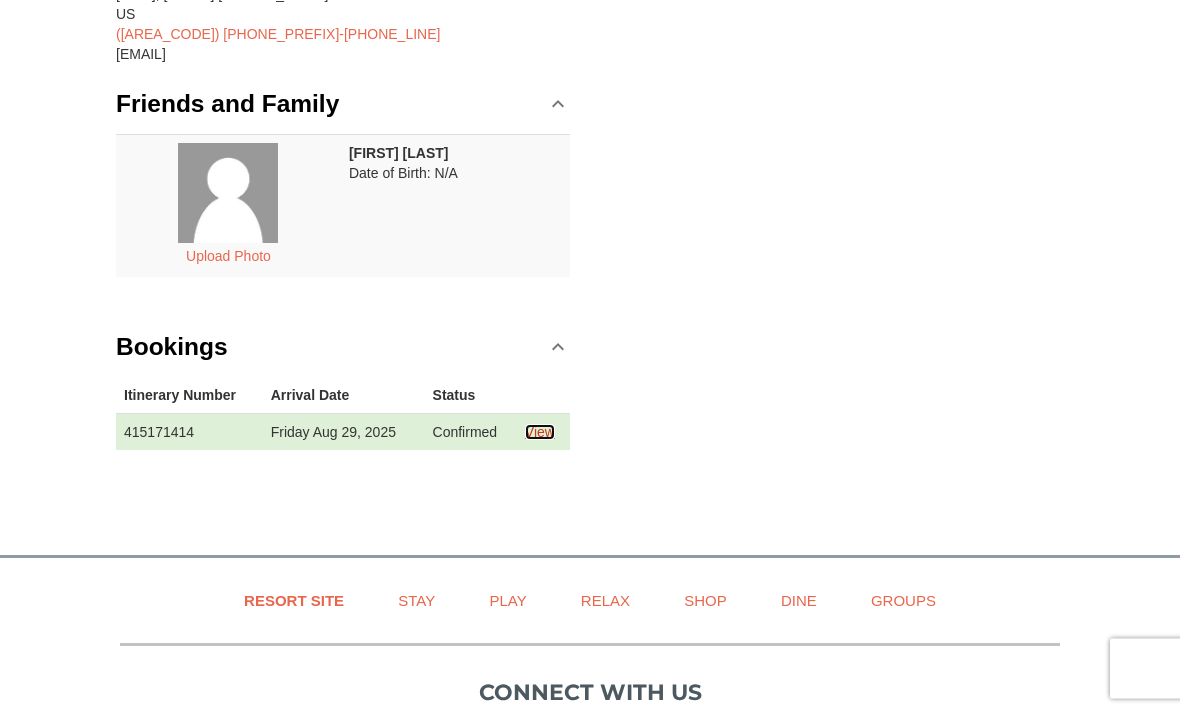 scroll, scrollTop: 302, scrollLeft: 0, axis: vertical 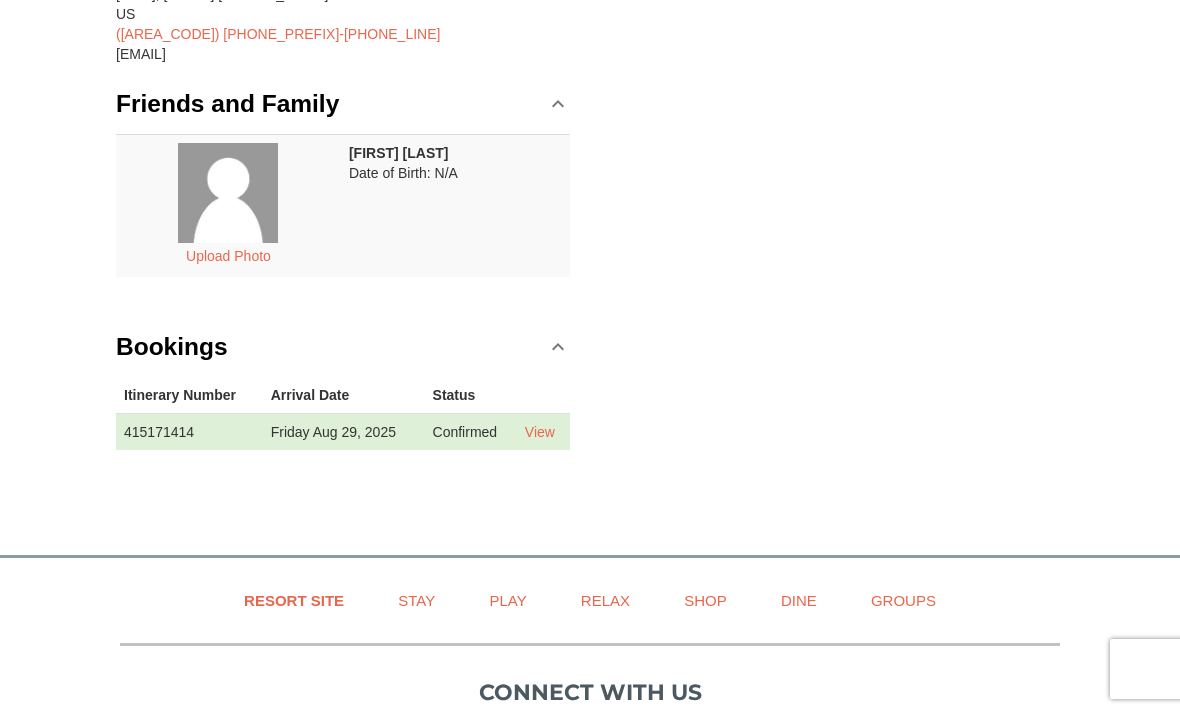 click on "View" at bounding box center [540, 432] 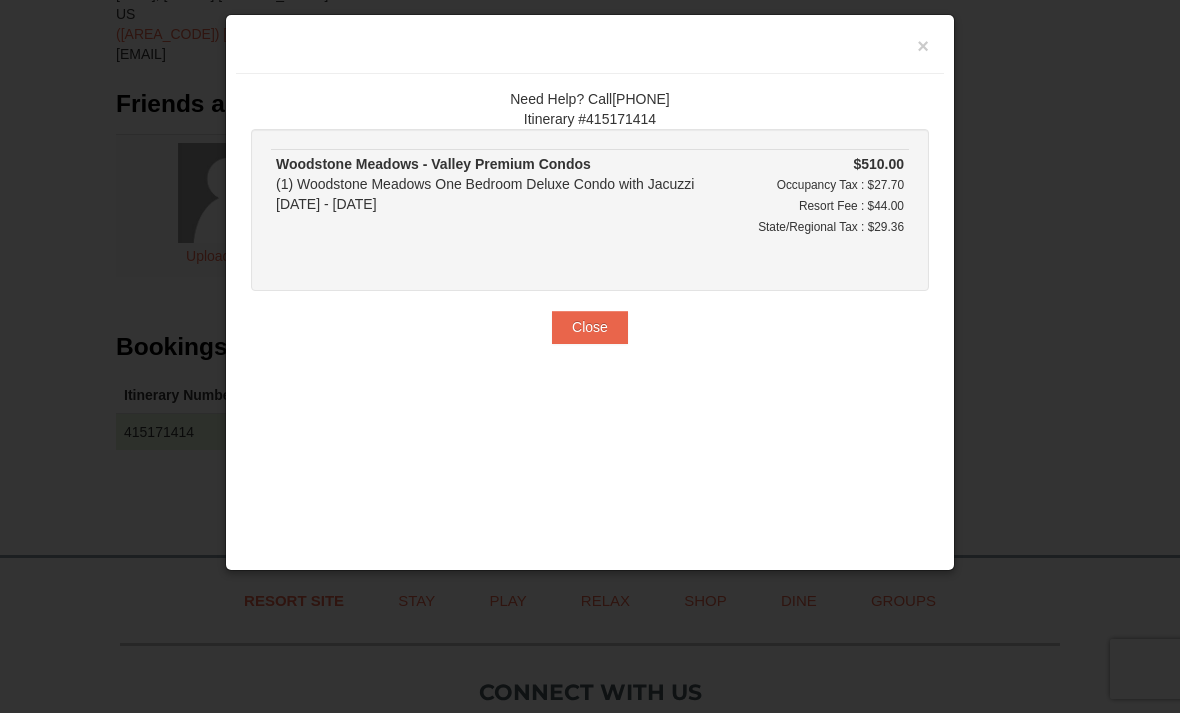 click on "State/Regional Tax :
$29.36" at bounding box center [831, 227] 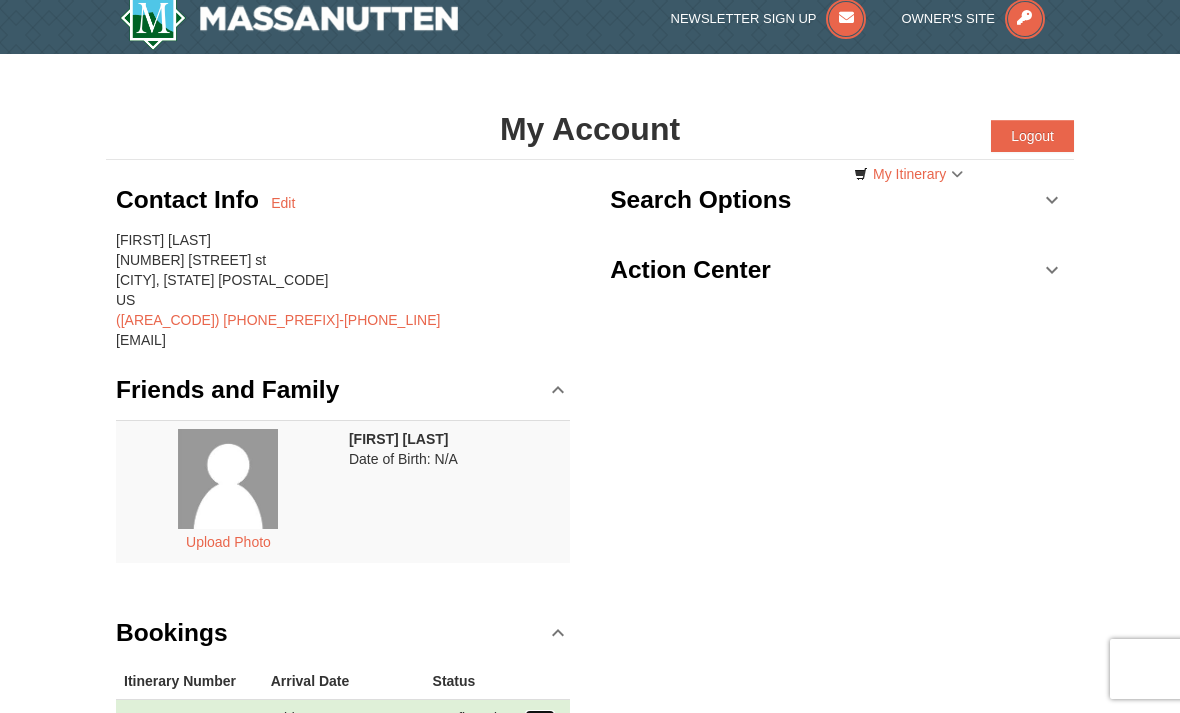scroll, scrollTop: 0, scrollLeft: 0, axis: both 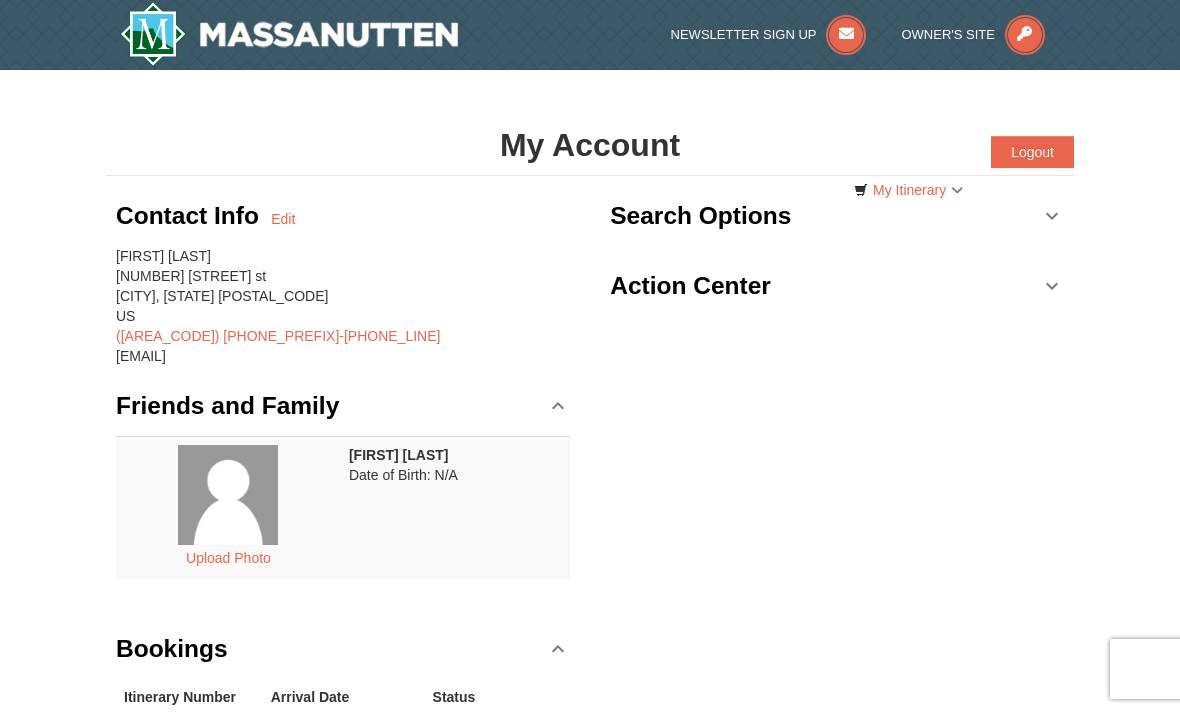 click on "My Itinerary" at bounding box center (908, 190) 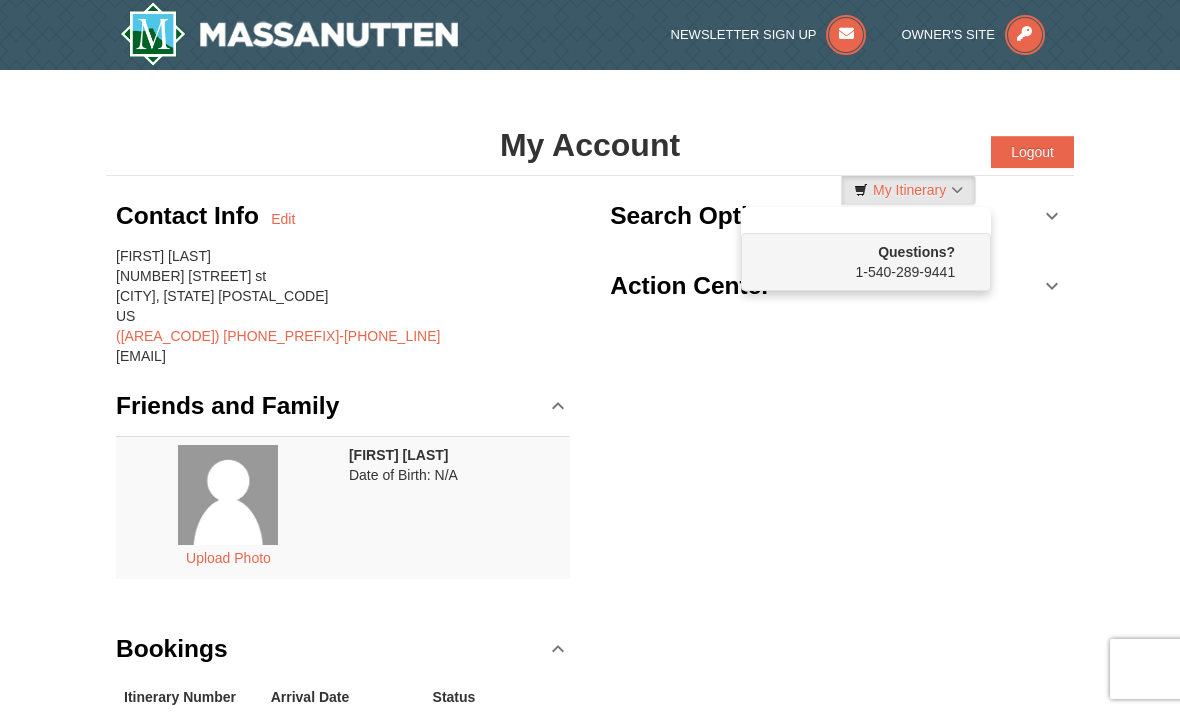 click at bounding box center [590, 356] 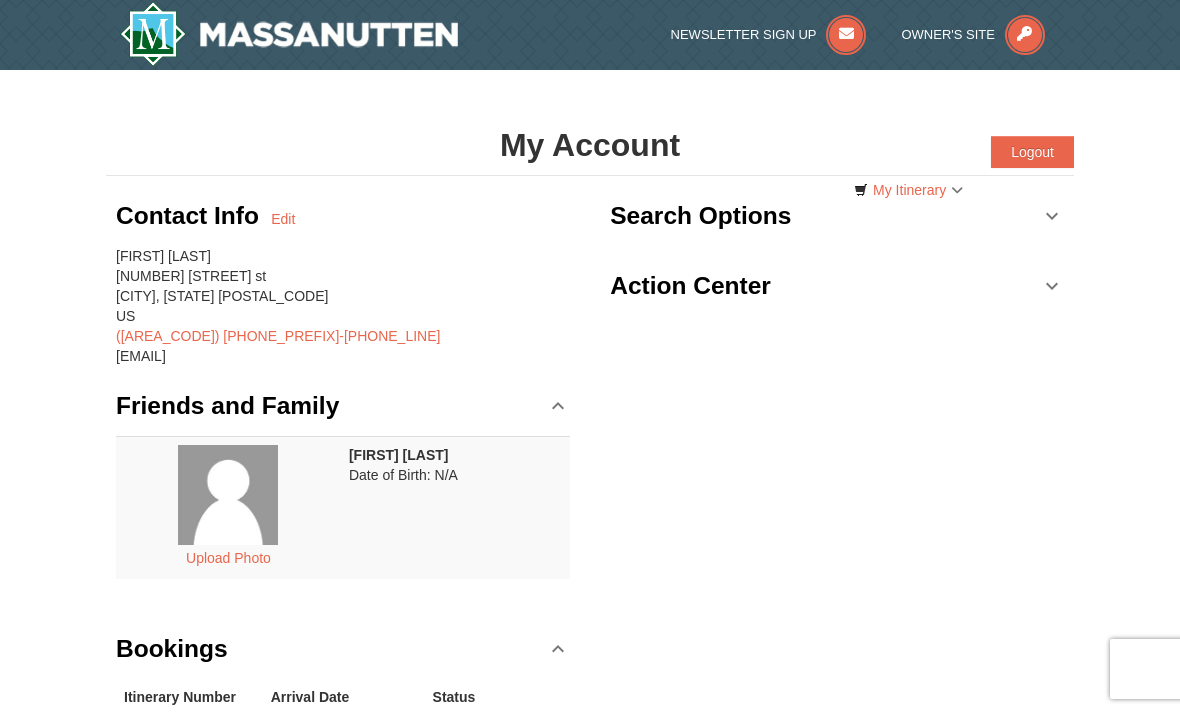 click on "Action Center" at bounding box center [837, 286] 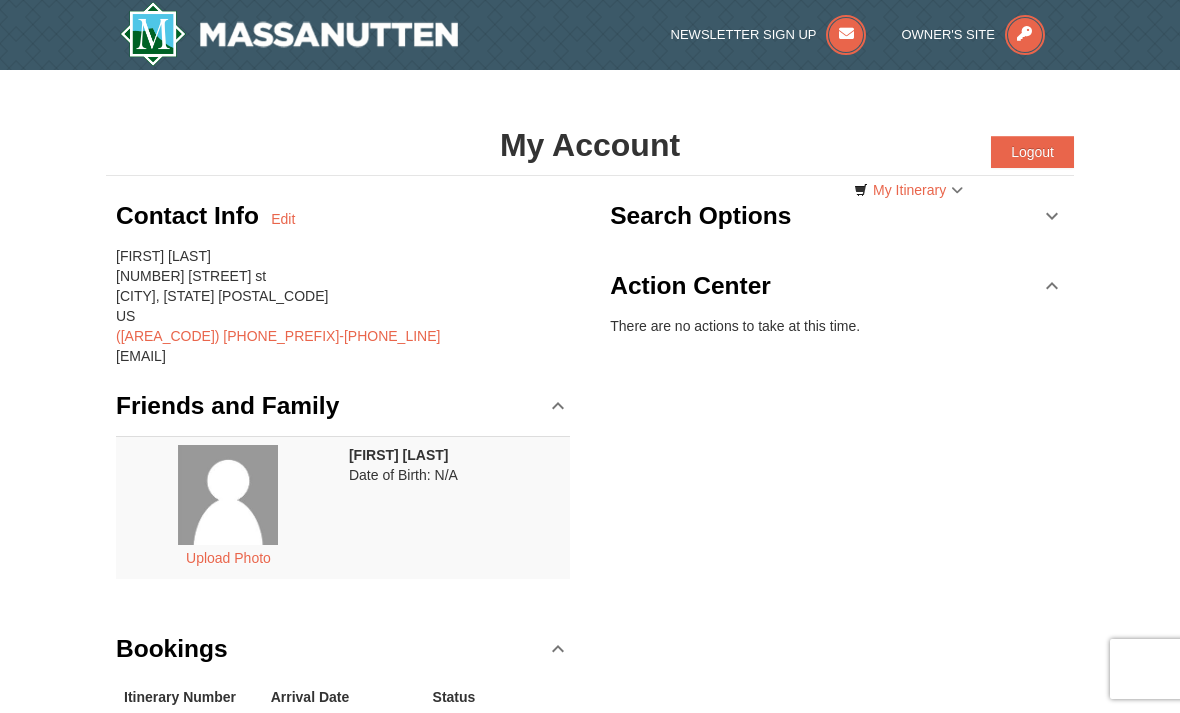 click on "Action Center" at bounding box center (837, 286) 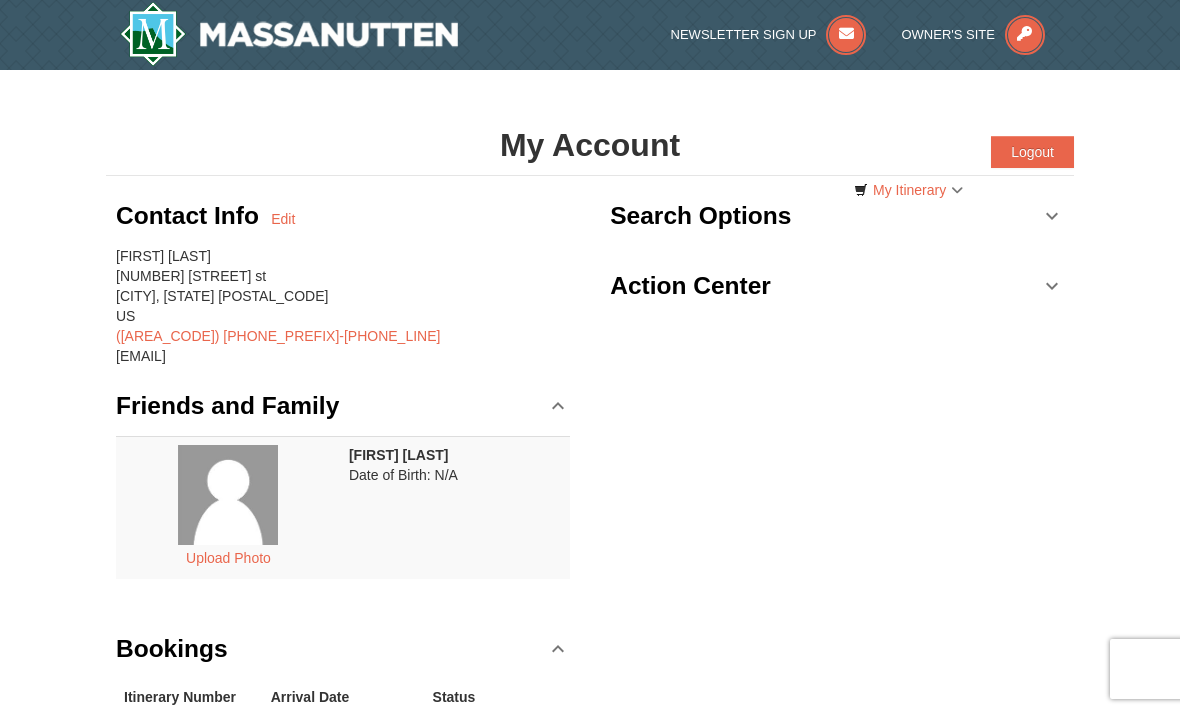 click on "Search Options" at bounding box center (837, 216) 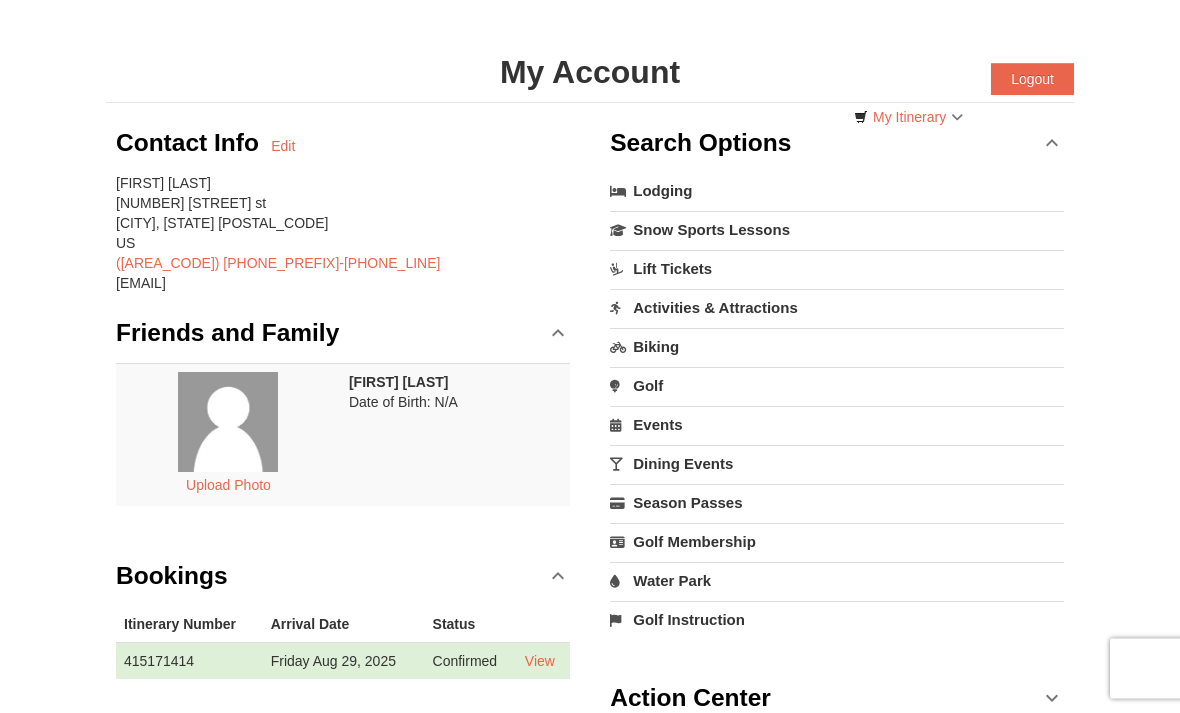 scroll, scrollTop: 73, scrollLeft: 0, axis: vertical 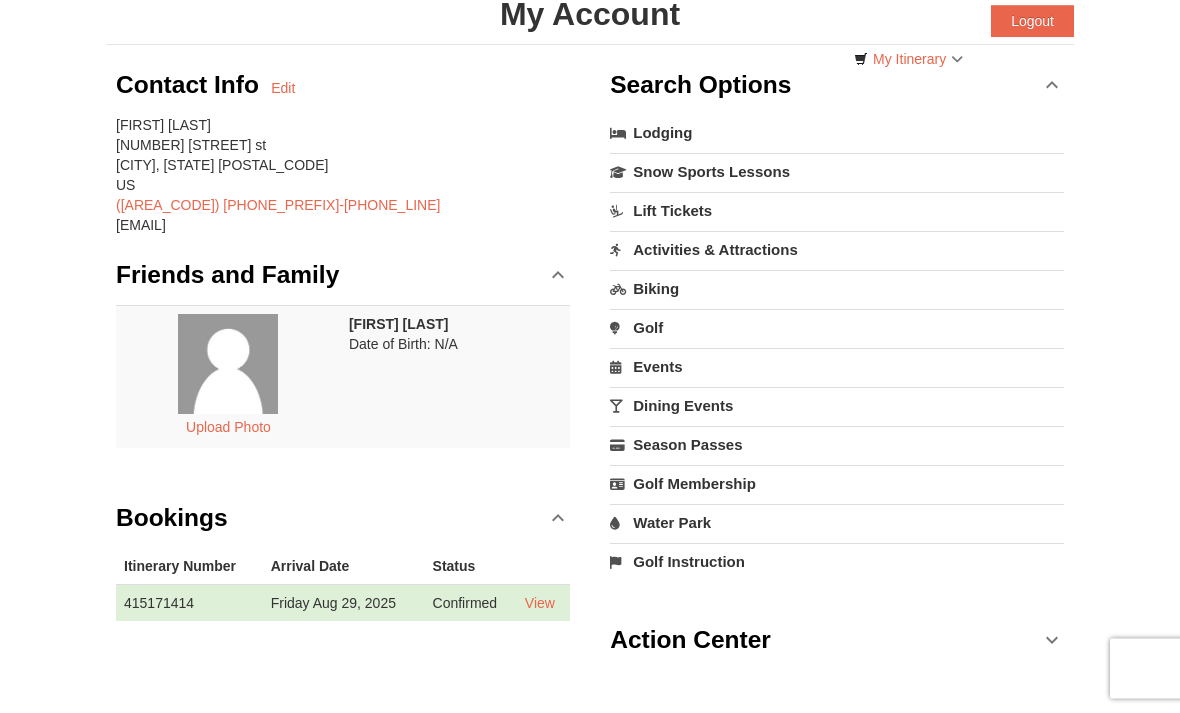 click on "Dining Events" at bounding box center (837, 406) 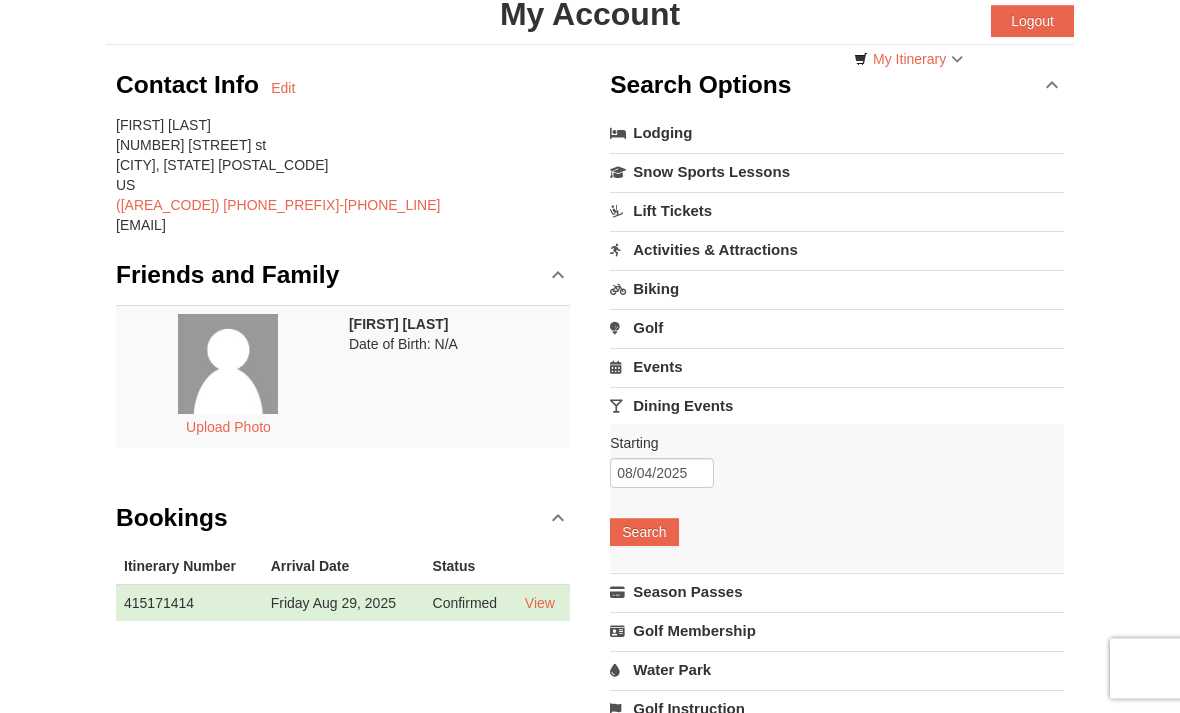 scroll, scrollTop: 131, scrollLeft: 0, axis: vertical 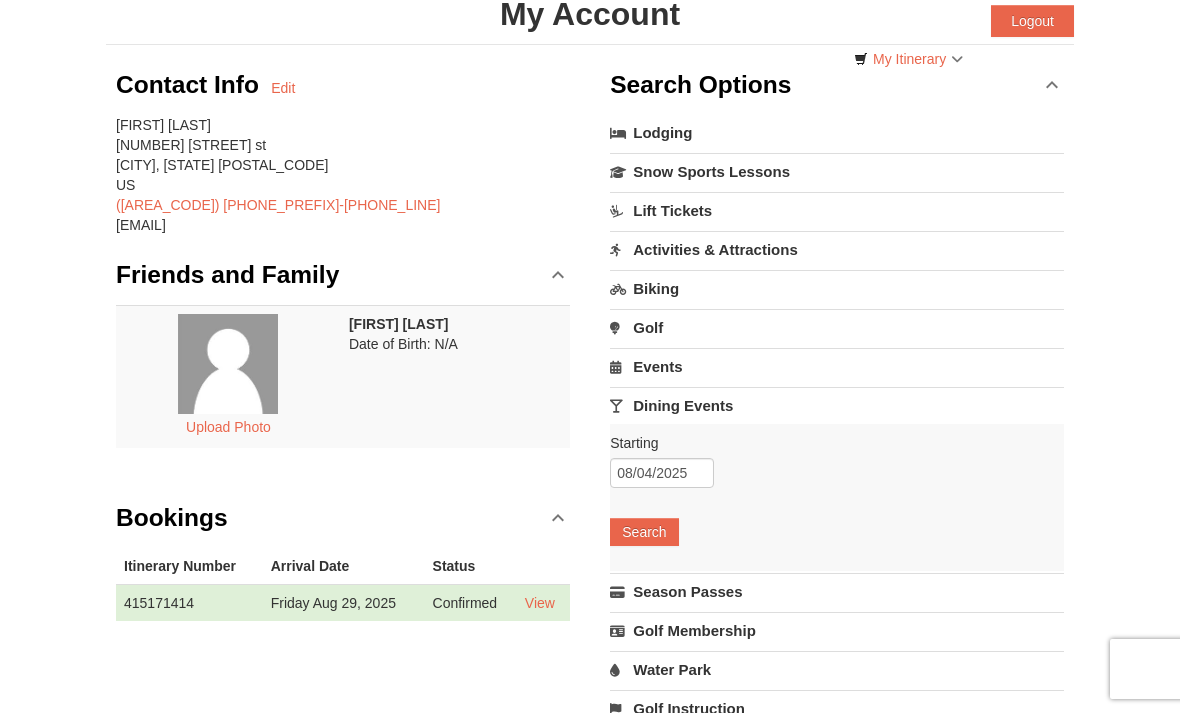 click on "Dining Events" at bounding box center [837, 405] 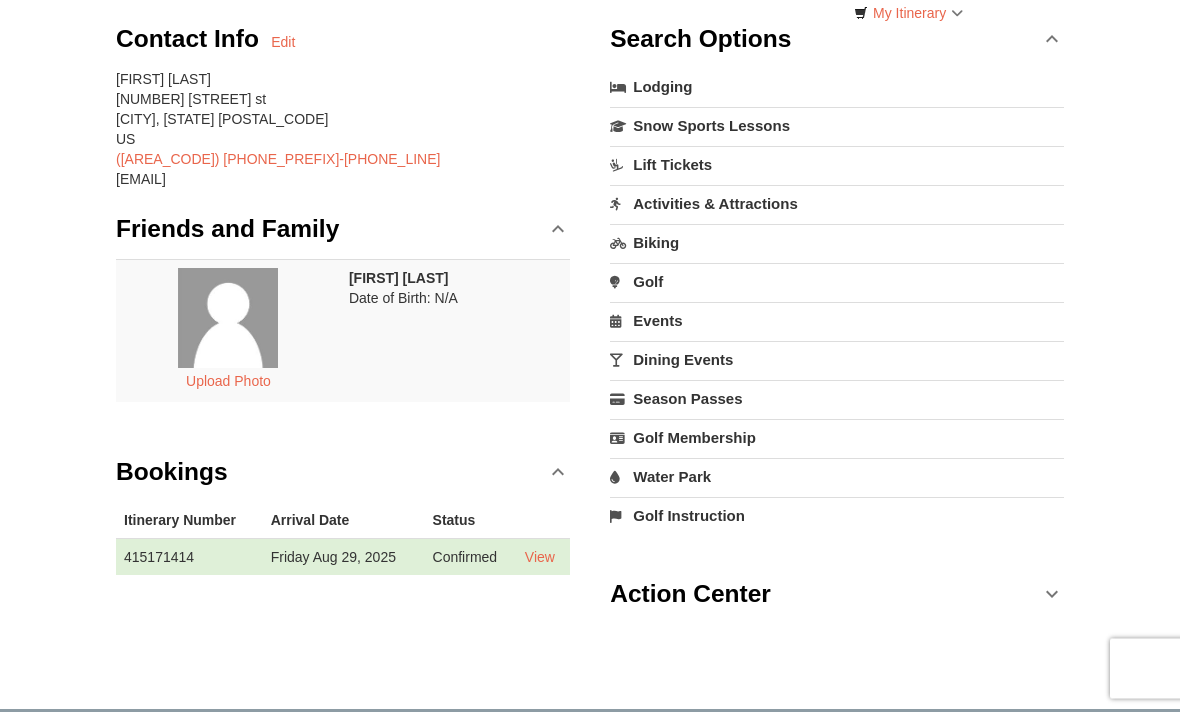 click on "Water Park" at bounding box center [837, 477] 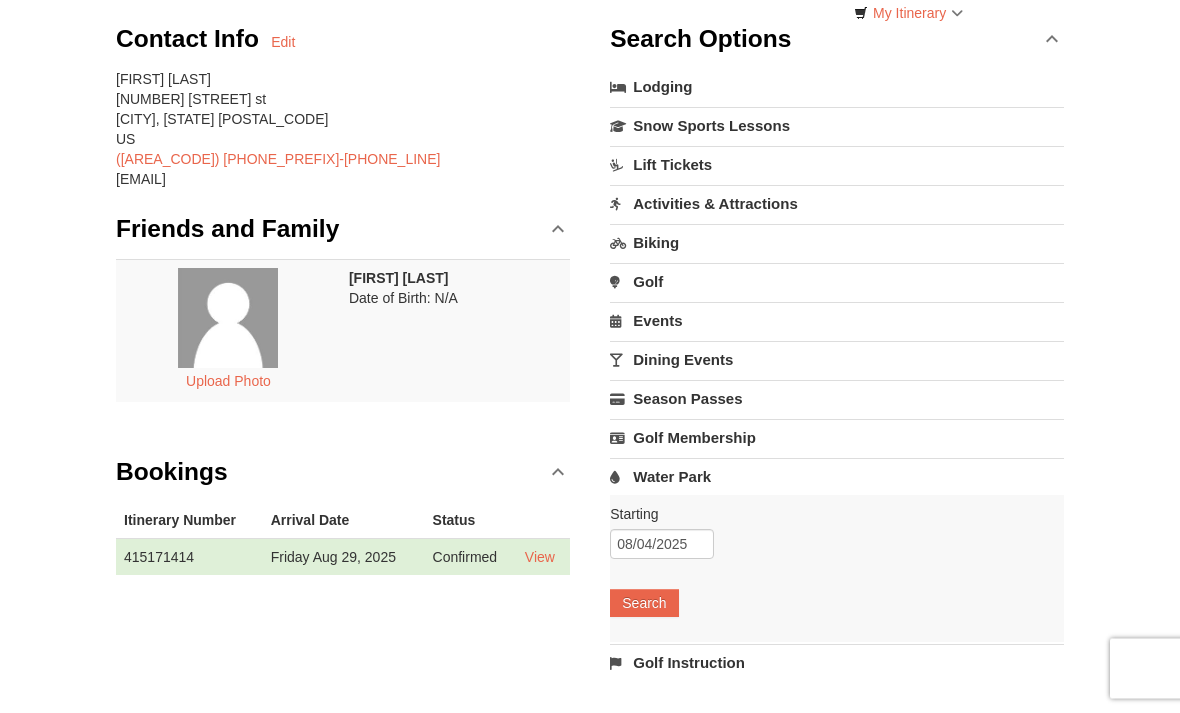 scroll, scrollTop: 177, scrollLeft: 0, axis: vertical 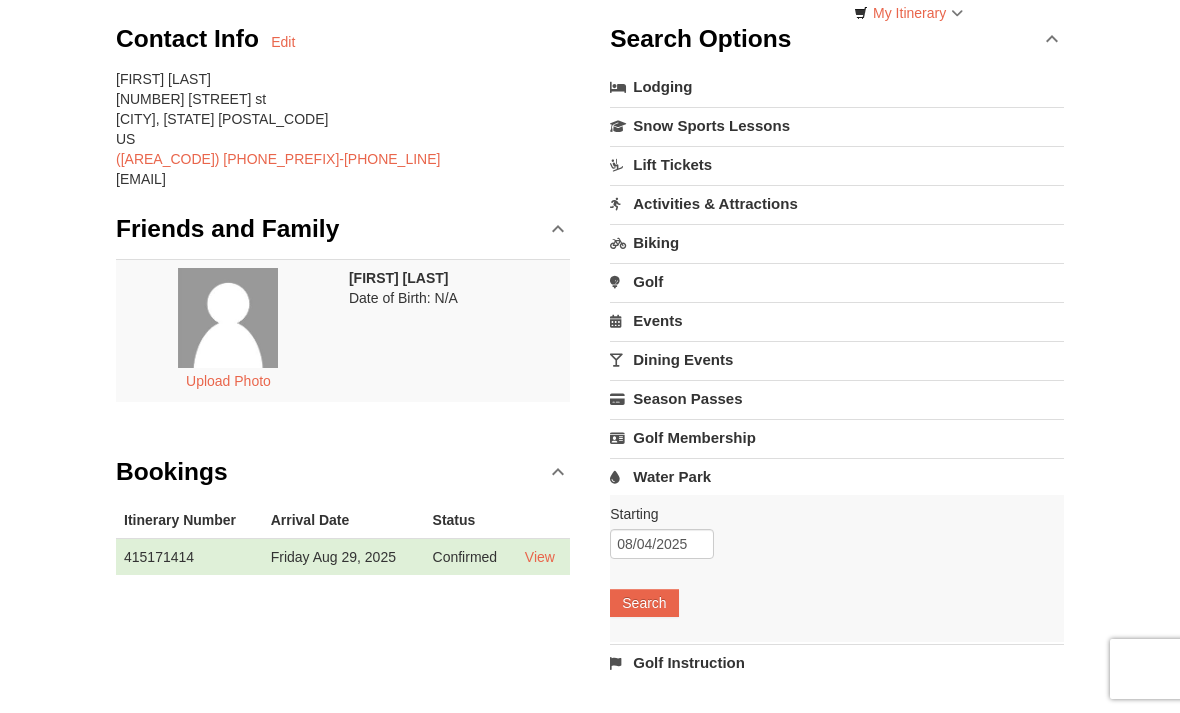 click on "Water Park" at bounding box center (837, 476) 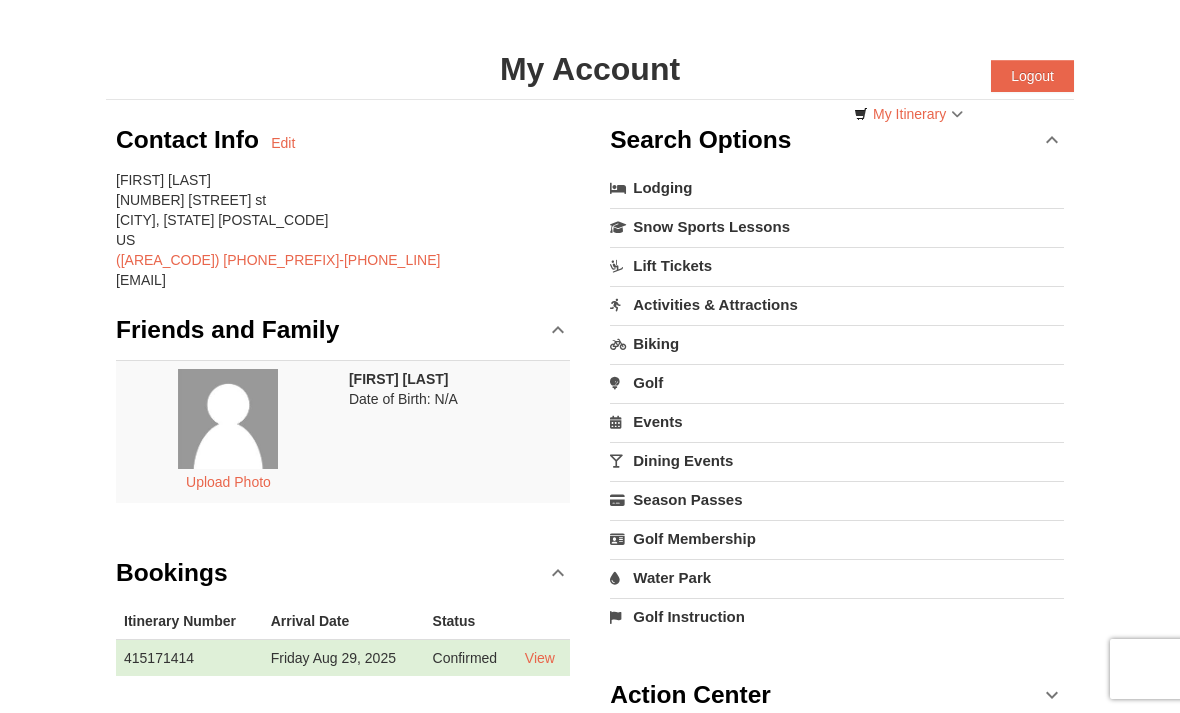 scroll, scrollTop: 0, scrollLeft: 0, axis: both 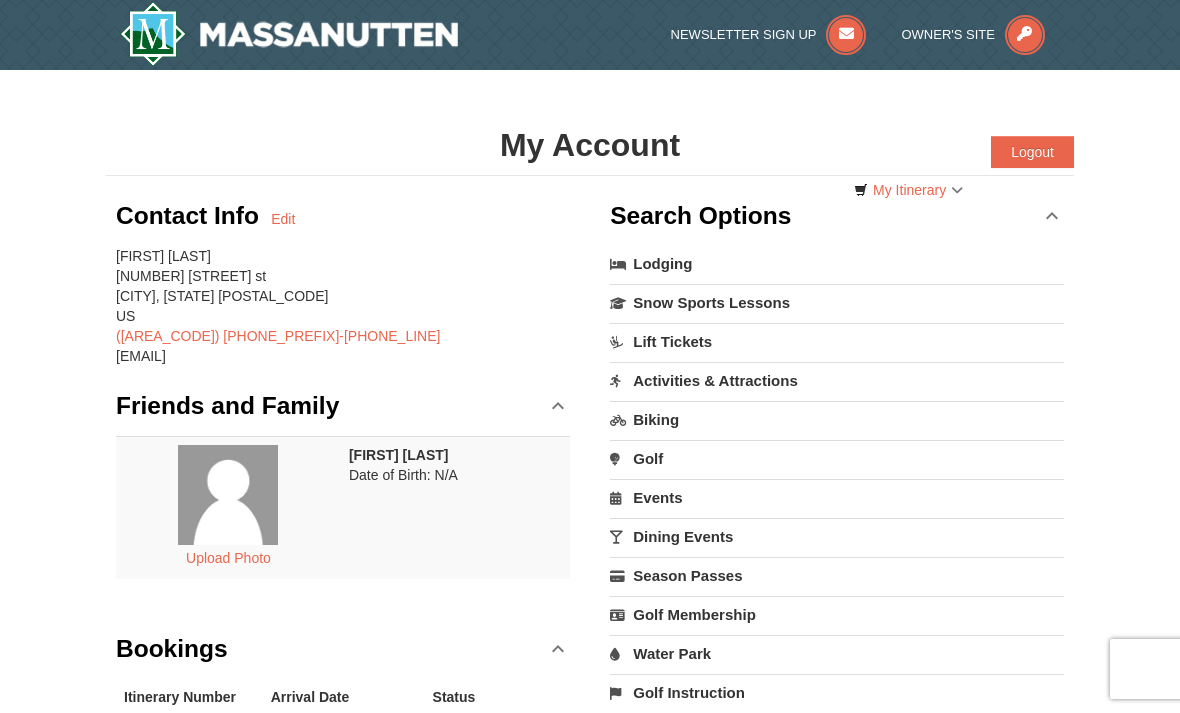 click on "Search Options" at bounding box center [837, 216] 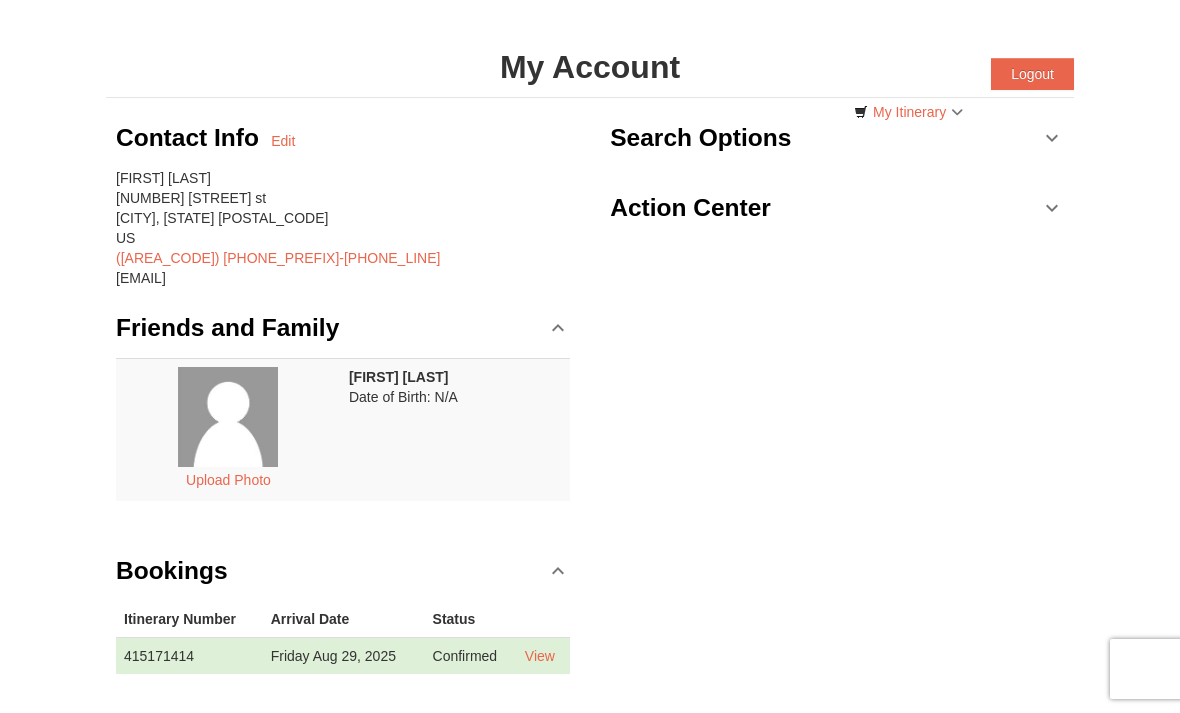 scroll, scrollTop: 155, scrollLeft: 0, axis: vertical 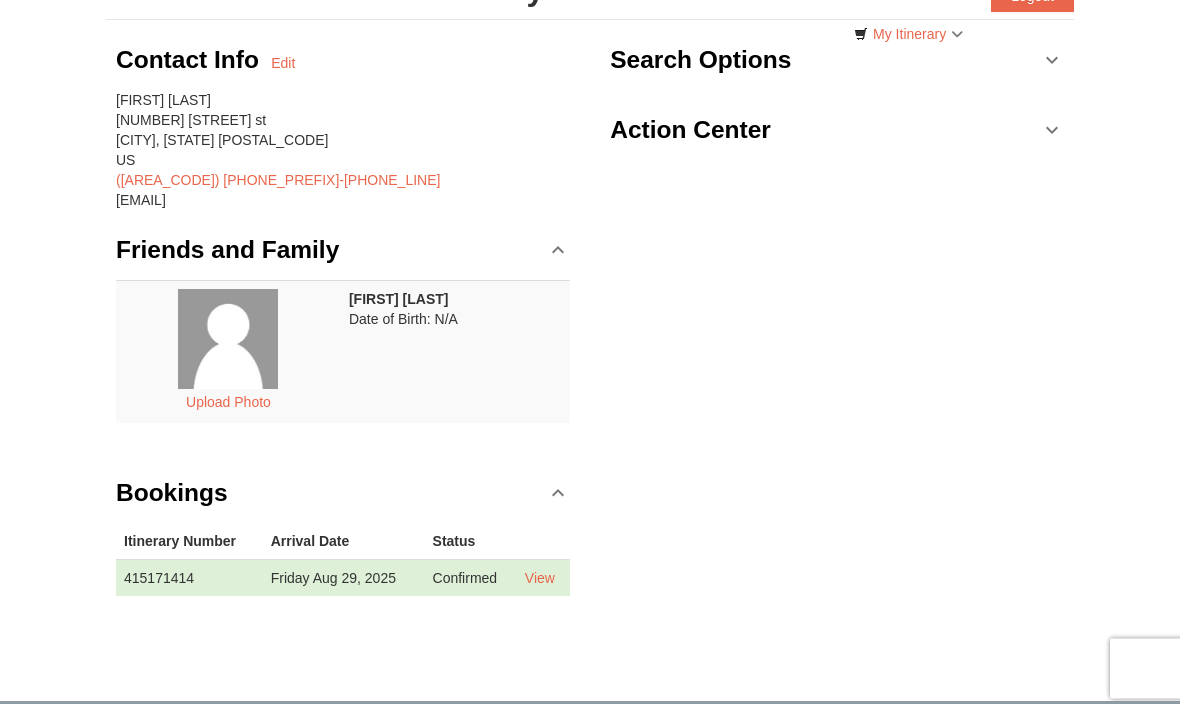 click on "Friends and Family" at bounding box center (227, 251) 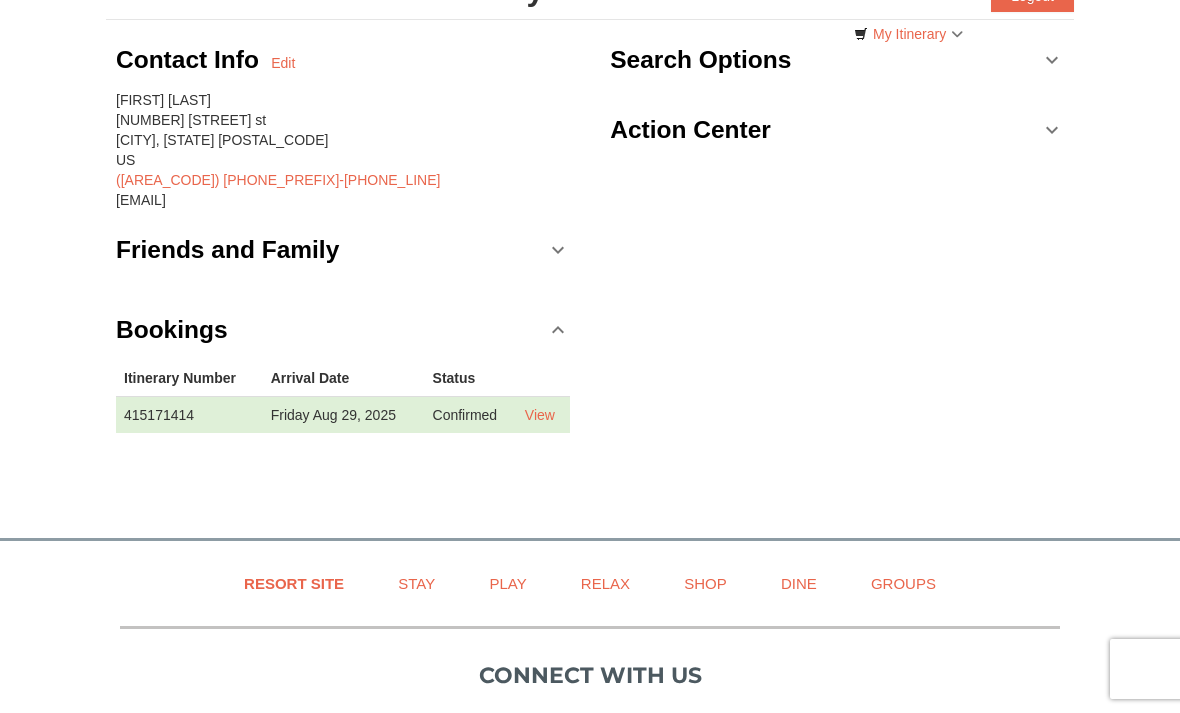 click on "Friends and Family" at bounding box center (227, 250) 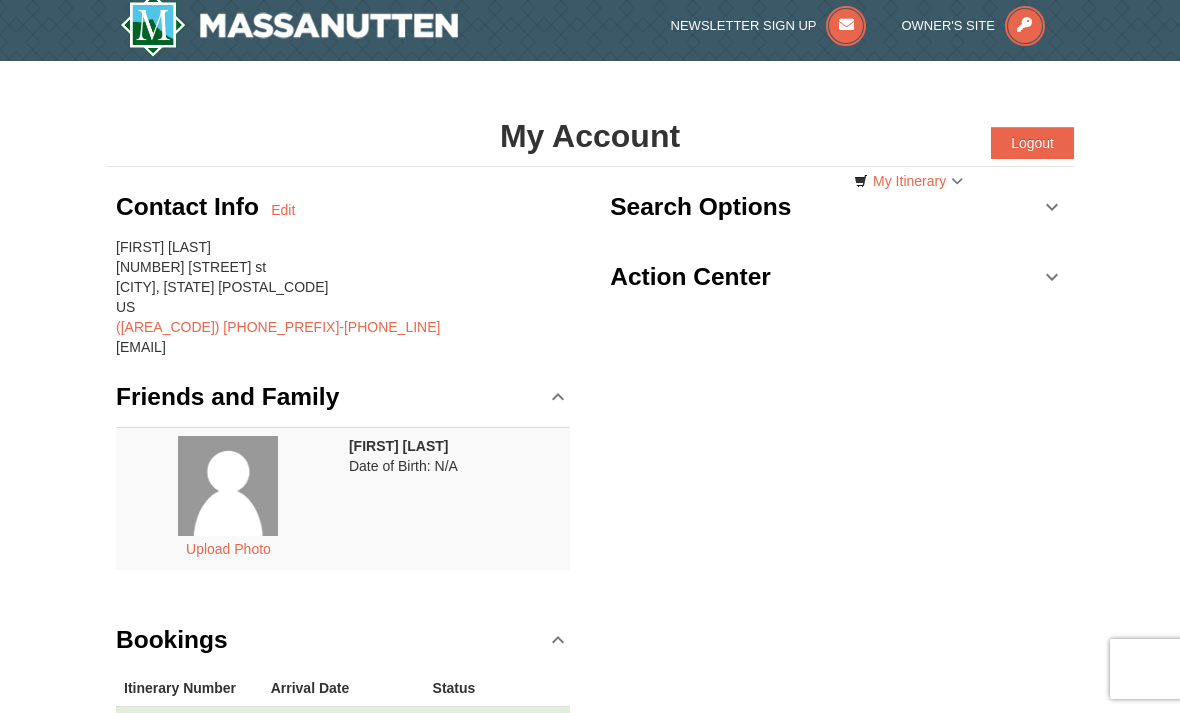 scroll, scrollTop: 0, scrollLeft: 0, axis: both 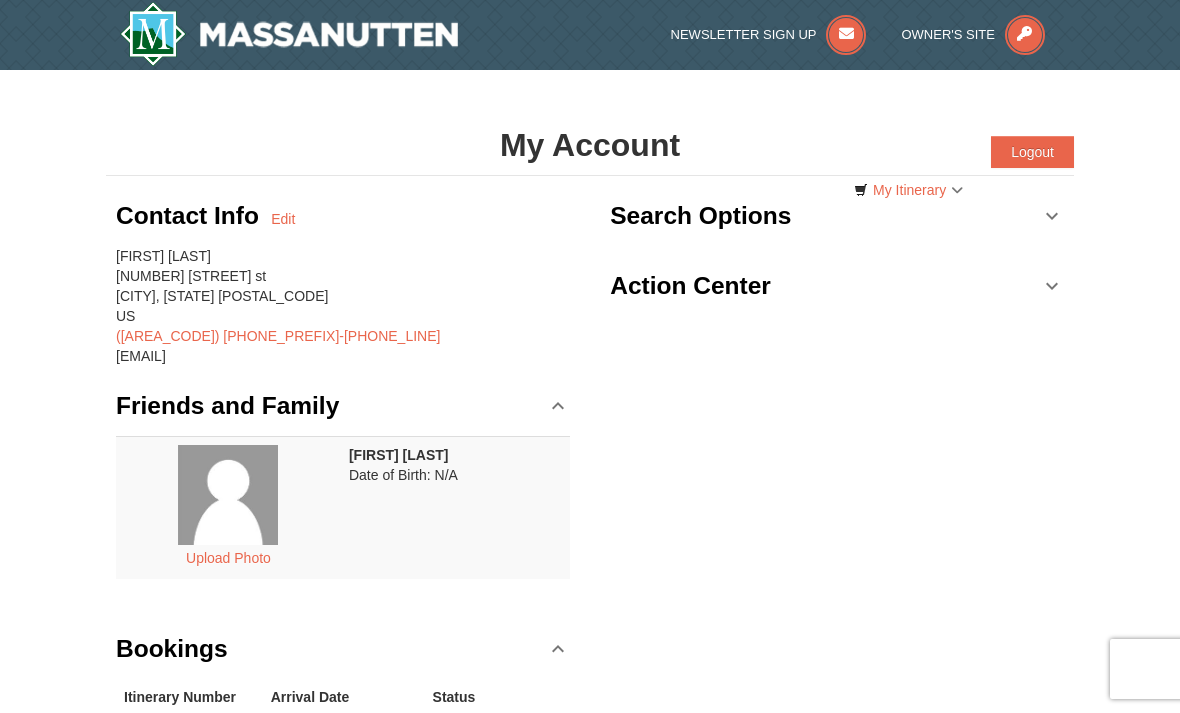 click at bounding box center [289, 34] 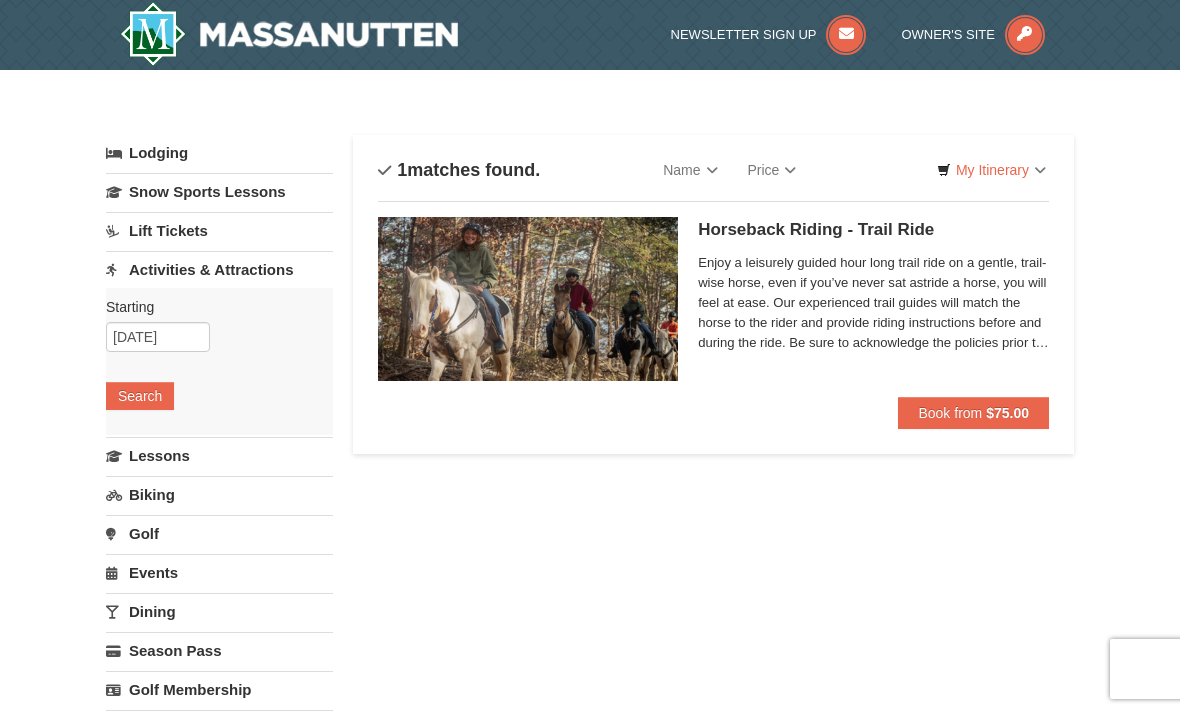 scroll, scrollTop: 0, scrollLeft: 0, axis: both 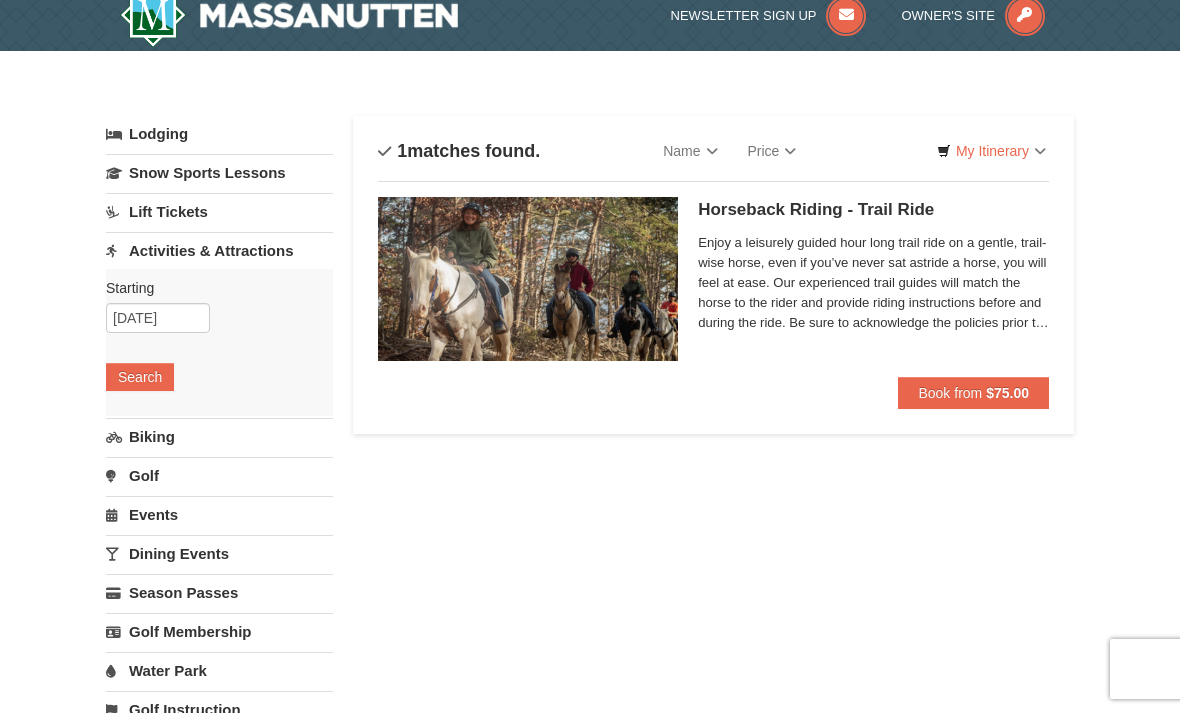 click on "$75.00" at bounding box center [1007, 393] 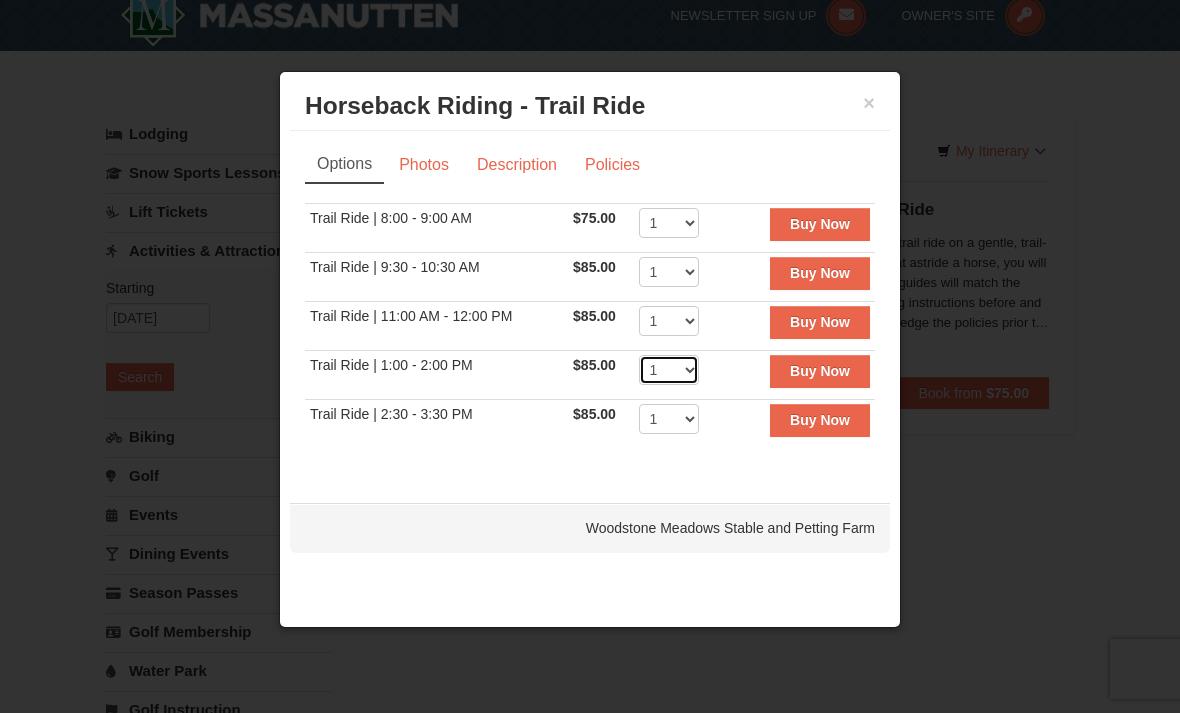 click on "1
2
3
4
5
6
7
8
9
10
11
12" at bounding box center [669, 370] 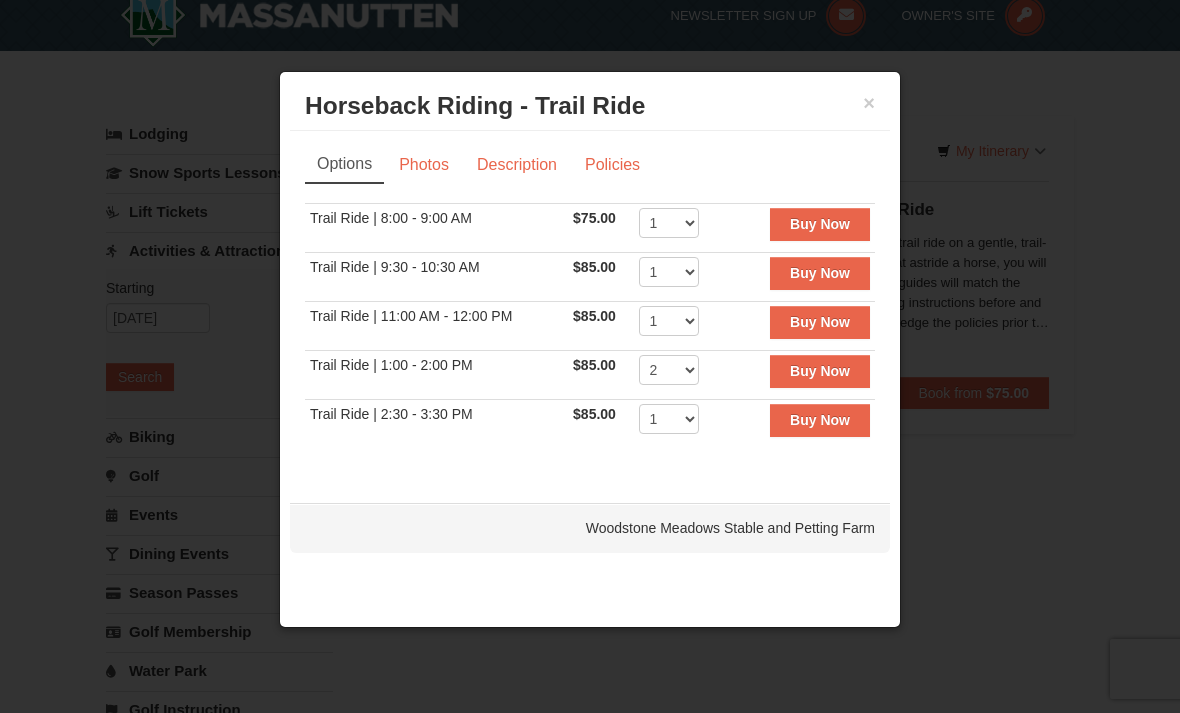 click on "Buy Now" at bounding box center (820, 371) 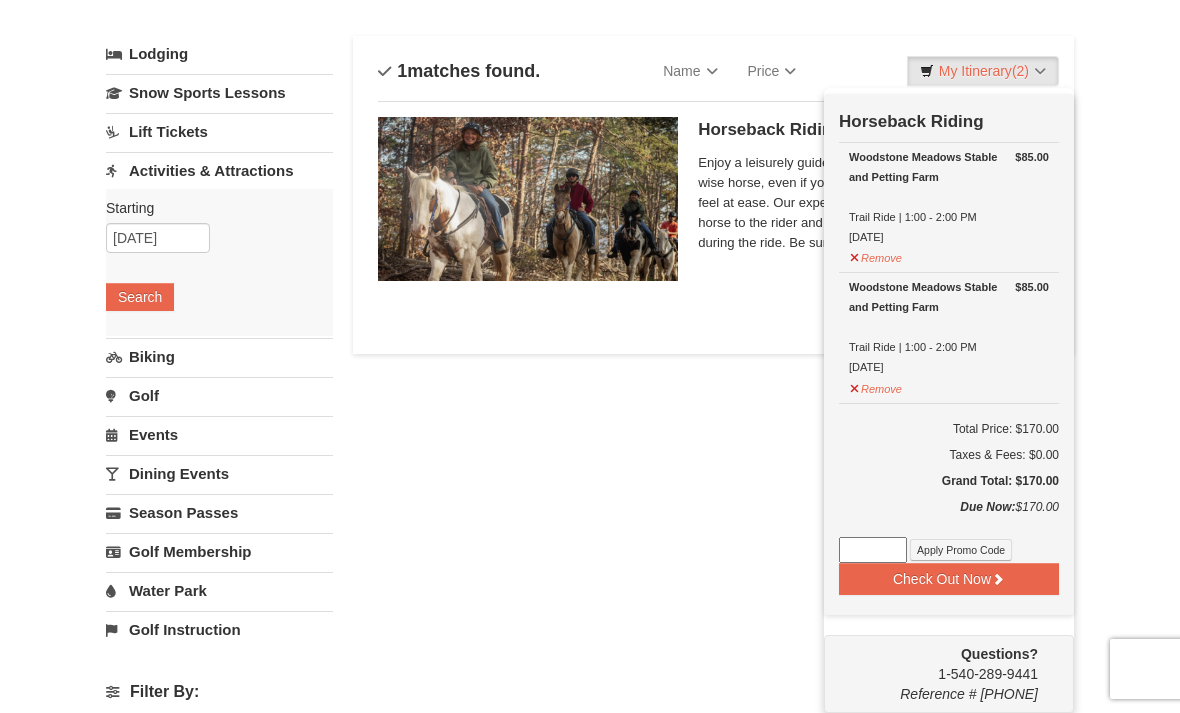 scroll, scrollTop: 100, scrollLeft: 0, axis: vertical 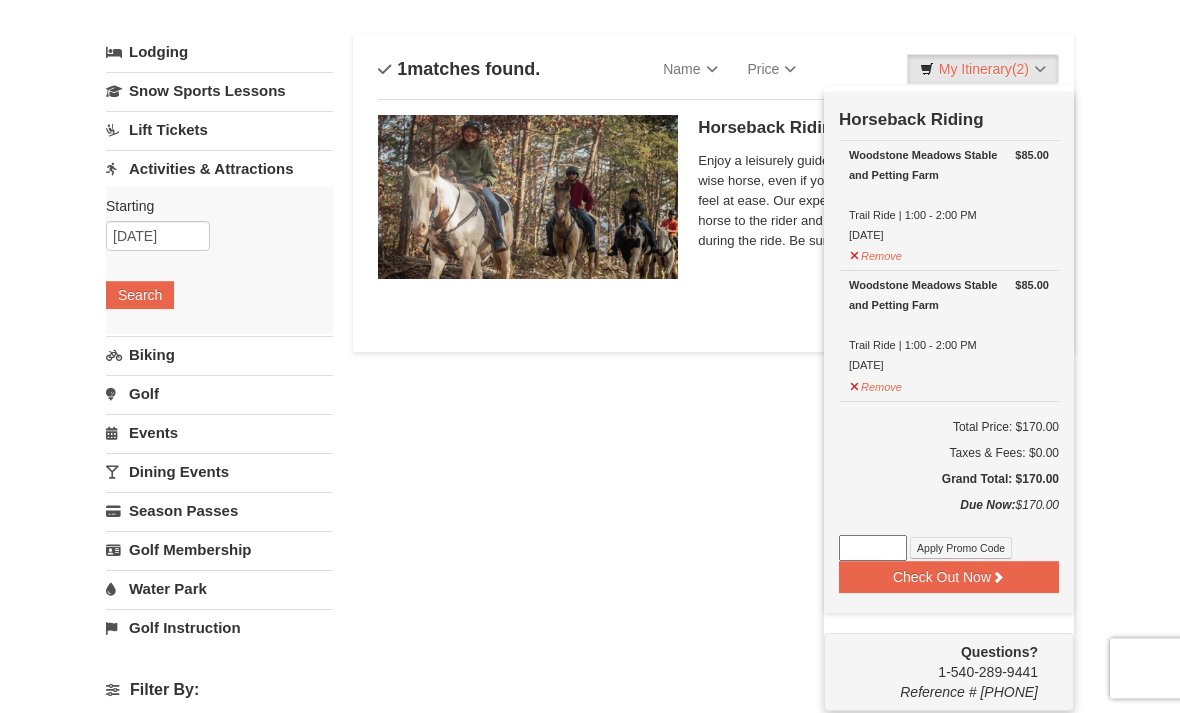 click on "[DATE]" at bounding box center [590, 661] 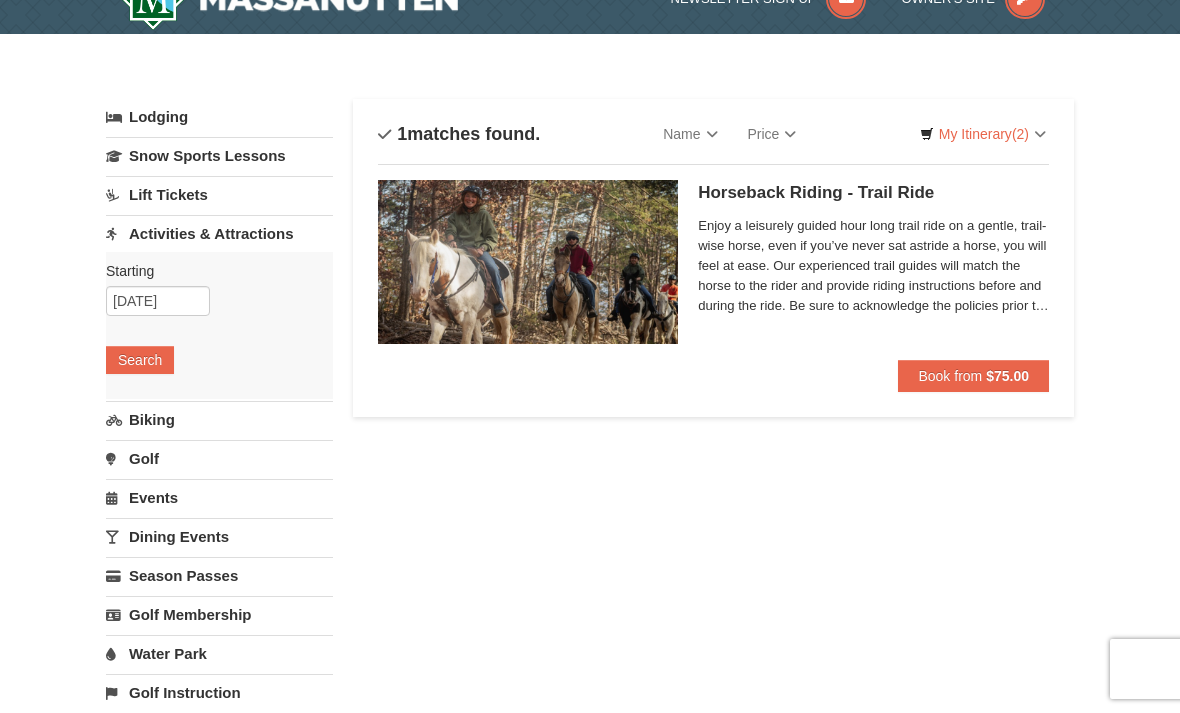 scroll, scrollTop: 0, scrollLeft: 0, axis: both 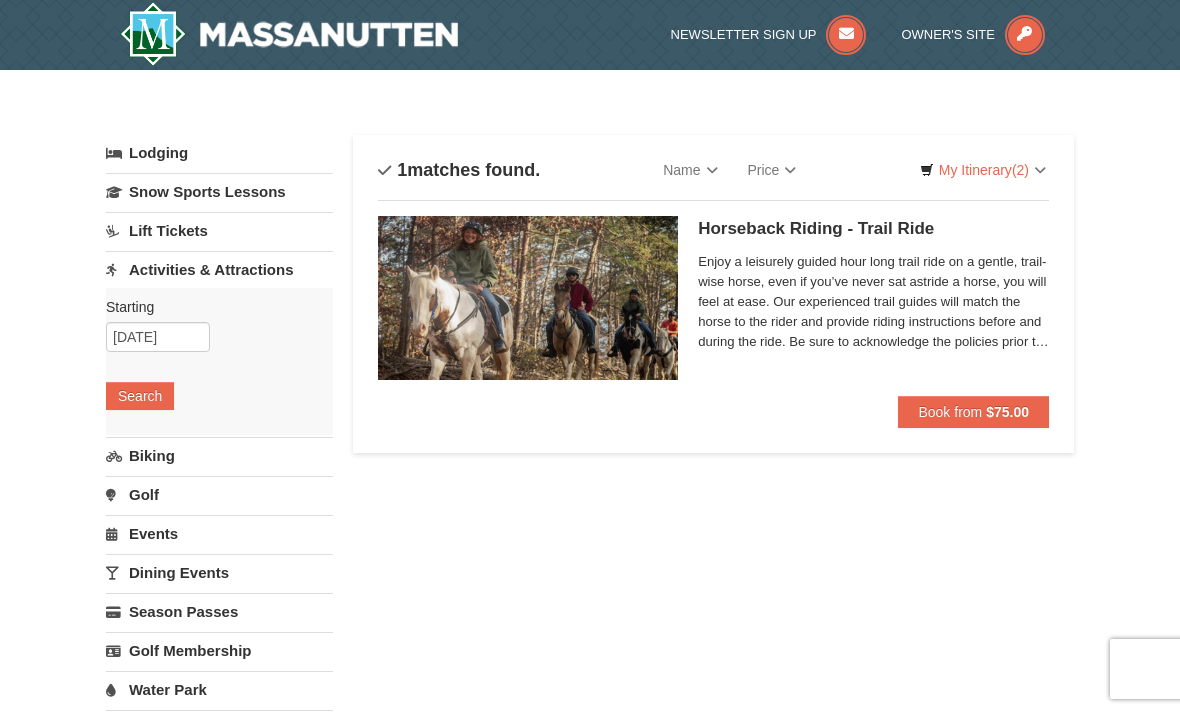 click on "My Itinerary (2)" at bounding box center [983, 170] 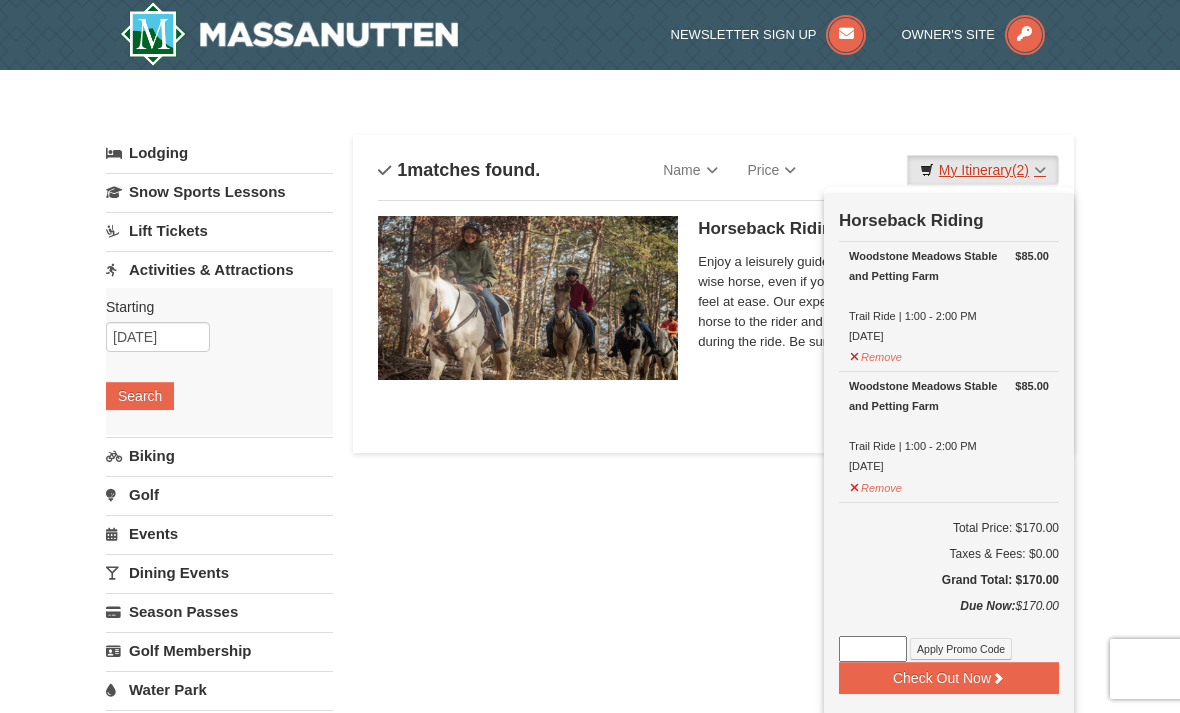 scroll, scrollTop: 35, scrollLeft: 0, axis: vertical 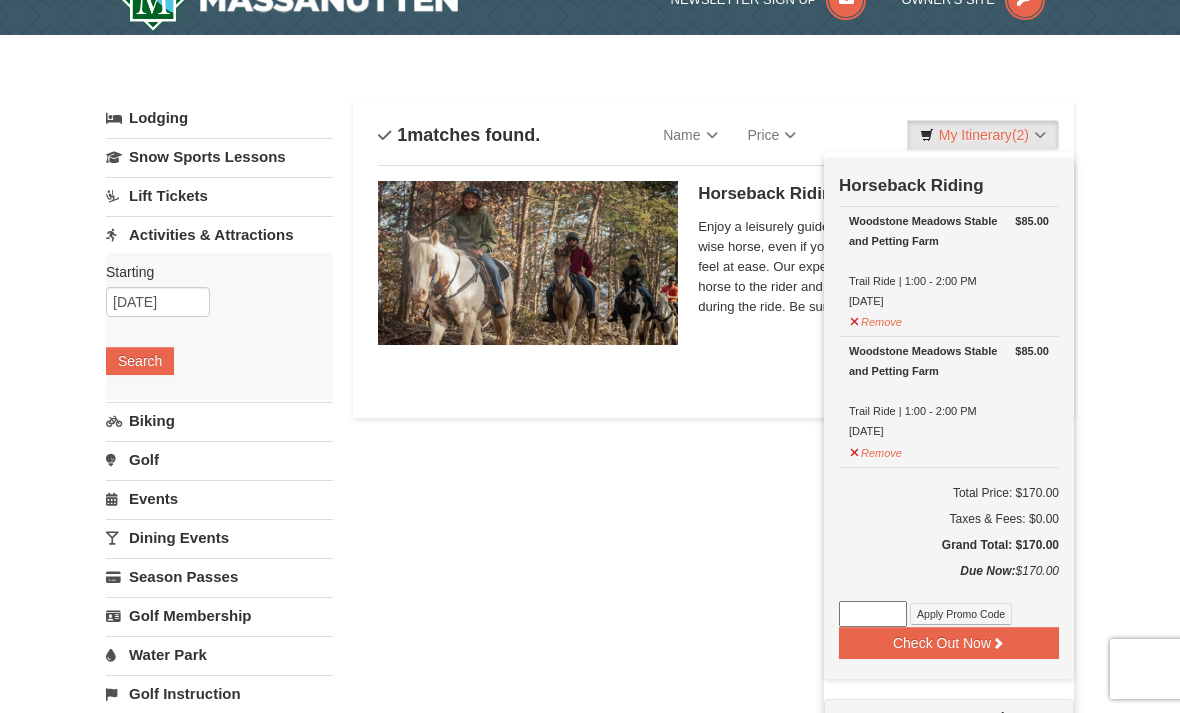 click at bounding box center (590, 356) 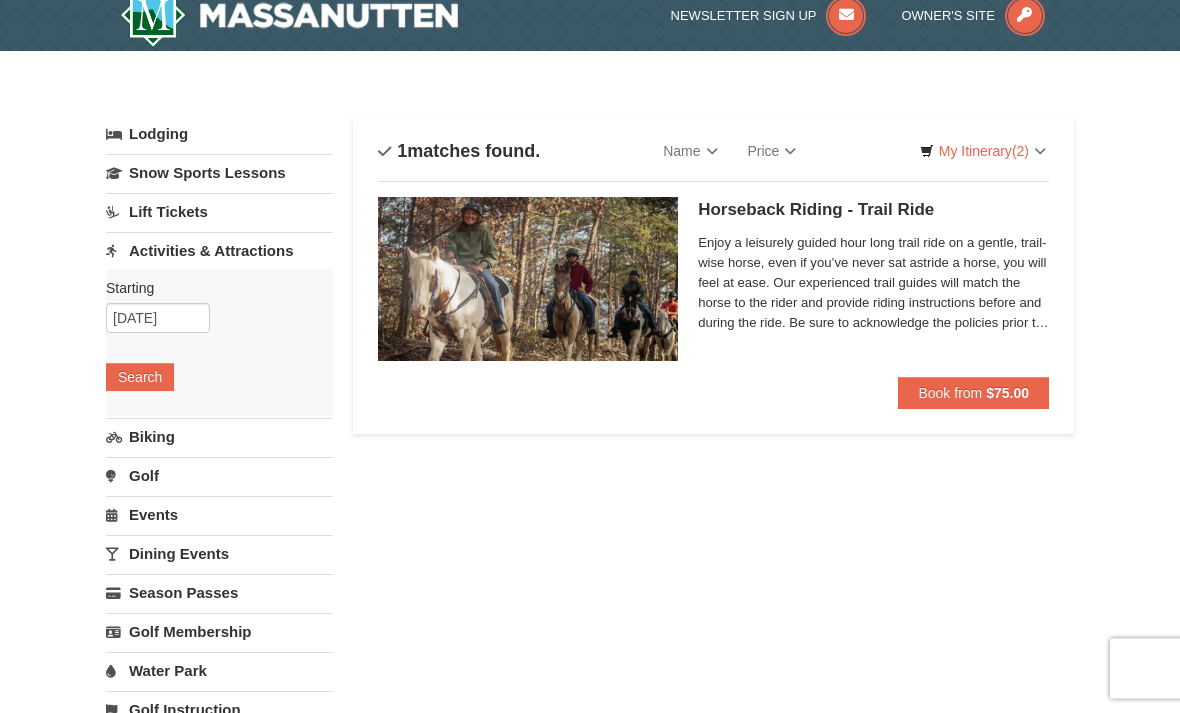 scroll, scrollTop: 0, scrollLeft: 0, axis: both 